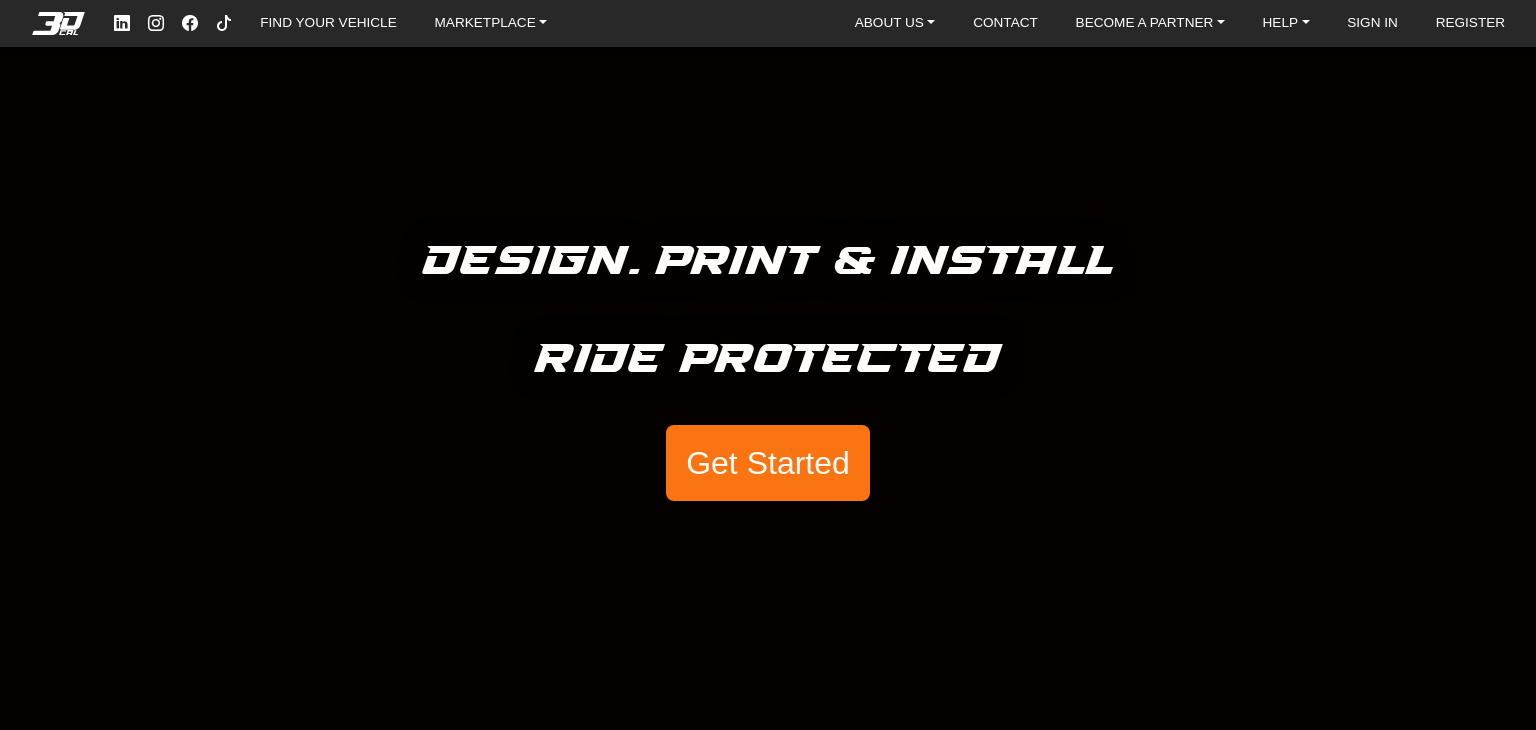 scroll, scrollTop: 0, scrollLeft: 0, axis: both 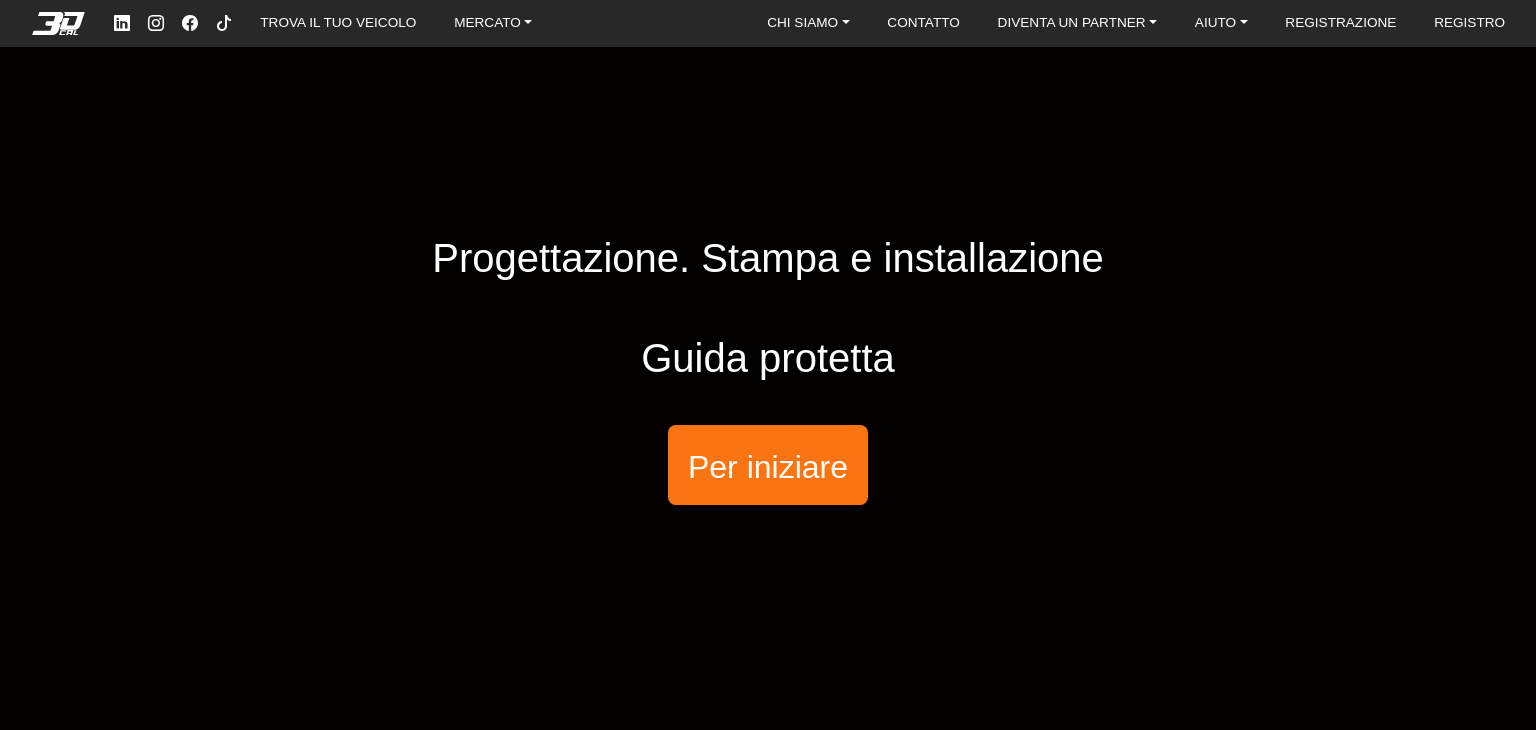click on "Per iniziare" at bounding box center [768, 467] 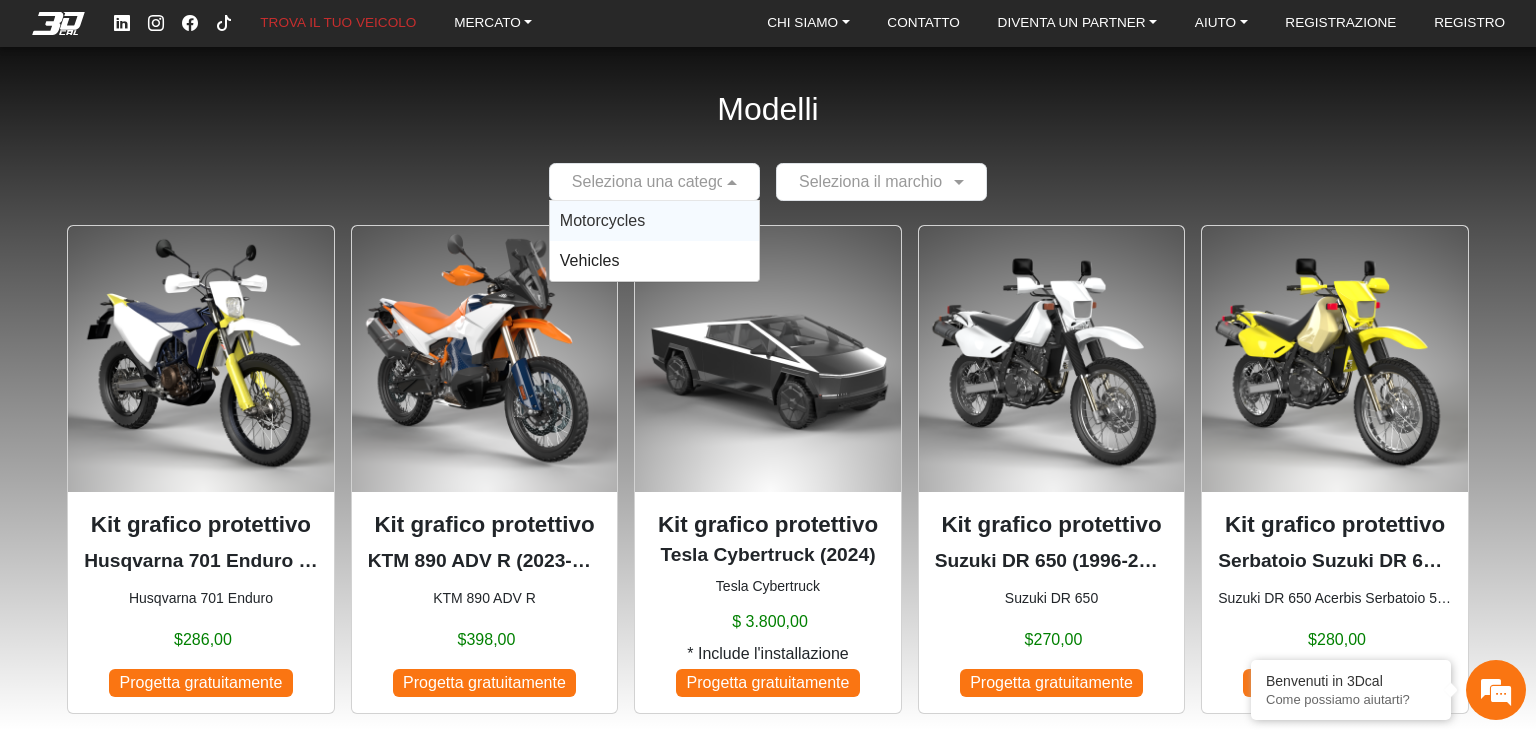 click on "Seleziona una categoria" at bounding box center [658, 182] 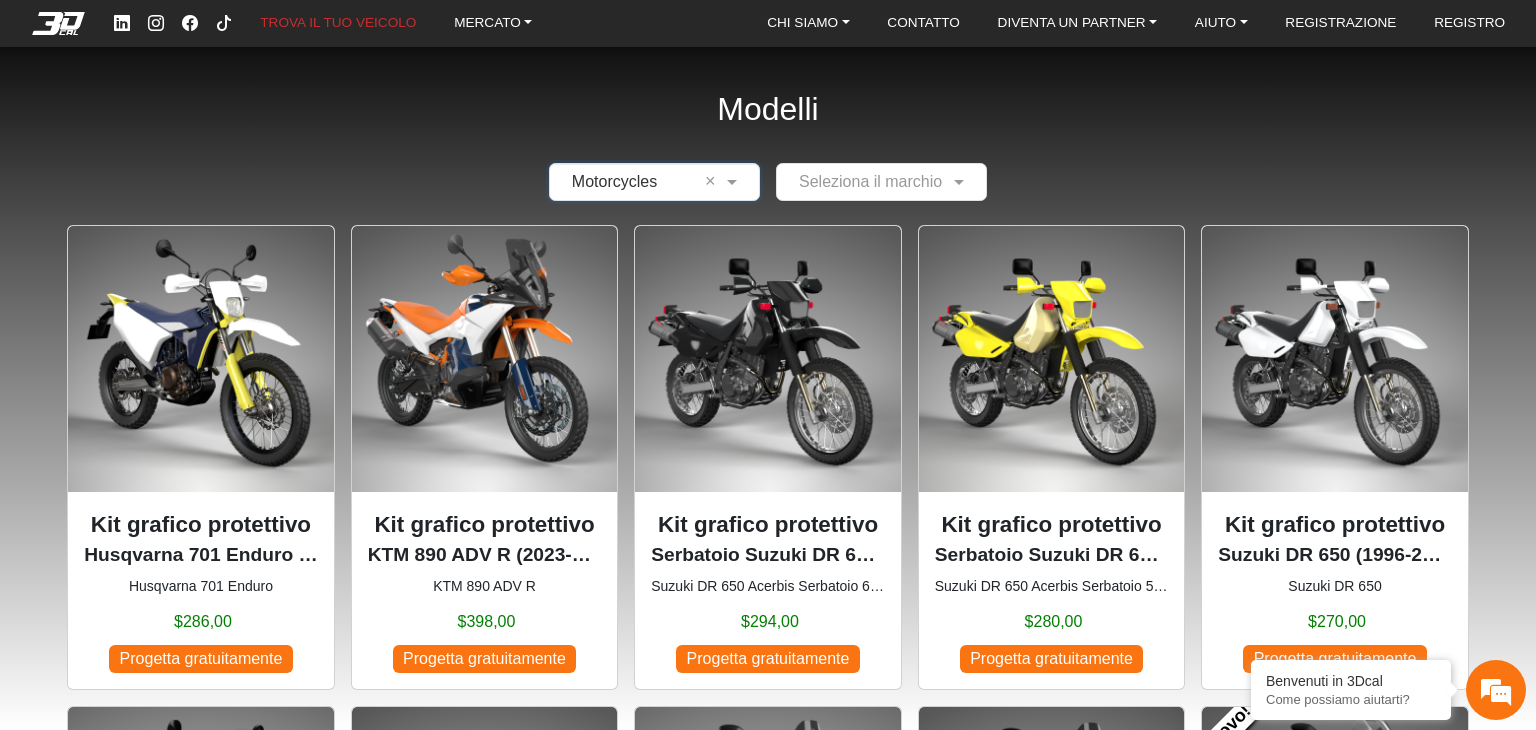 click at bounding box center [861, 182] 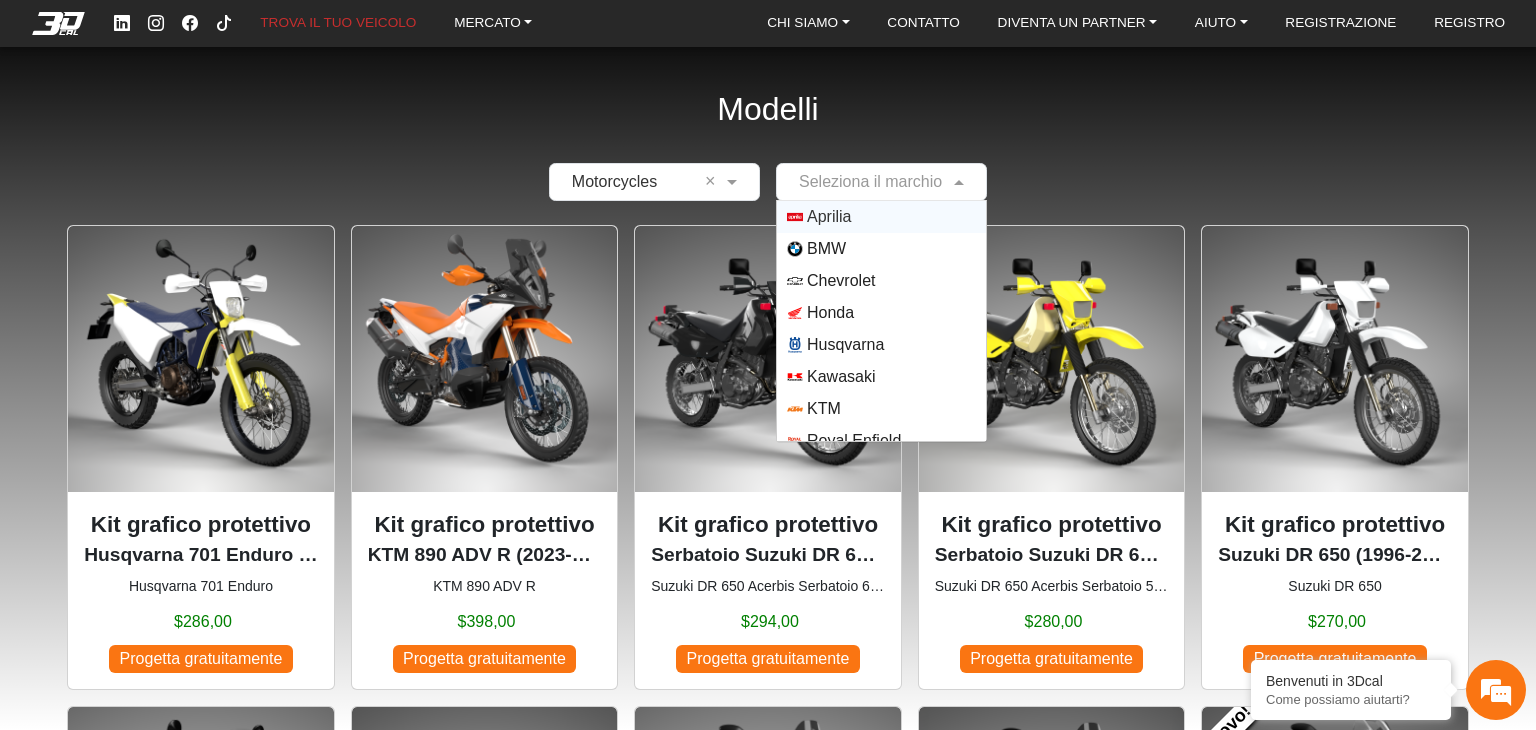 click on "Aprilia" at bounding box center (829, 217) 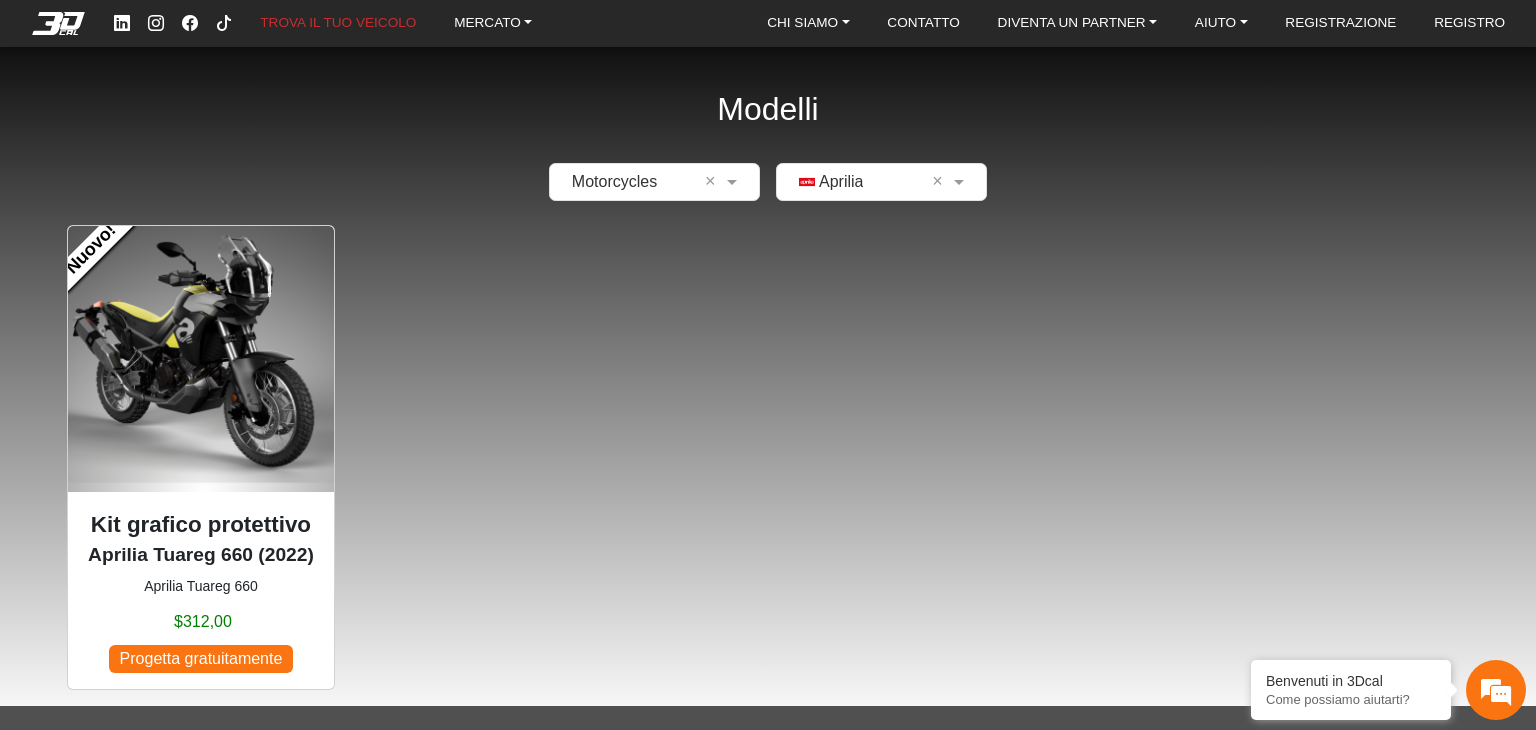 click 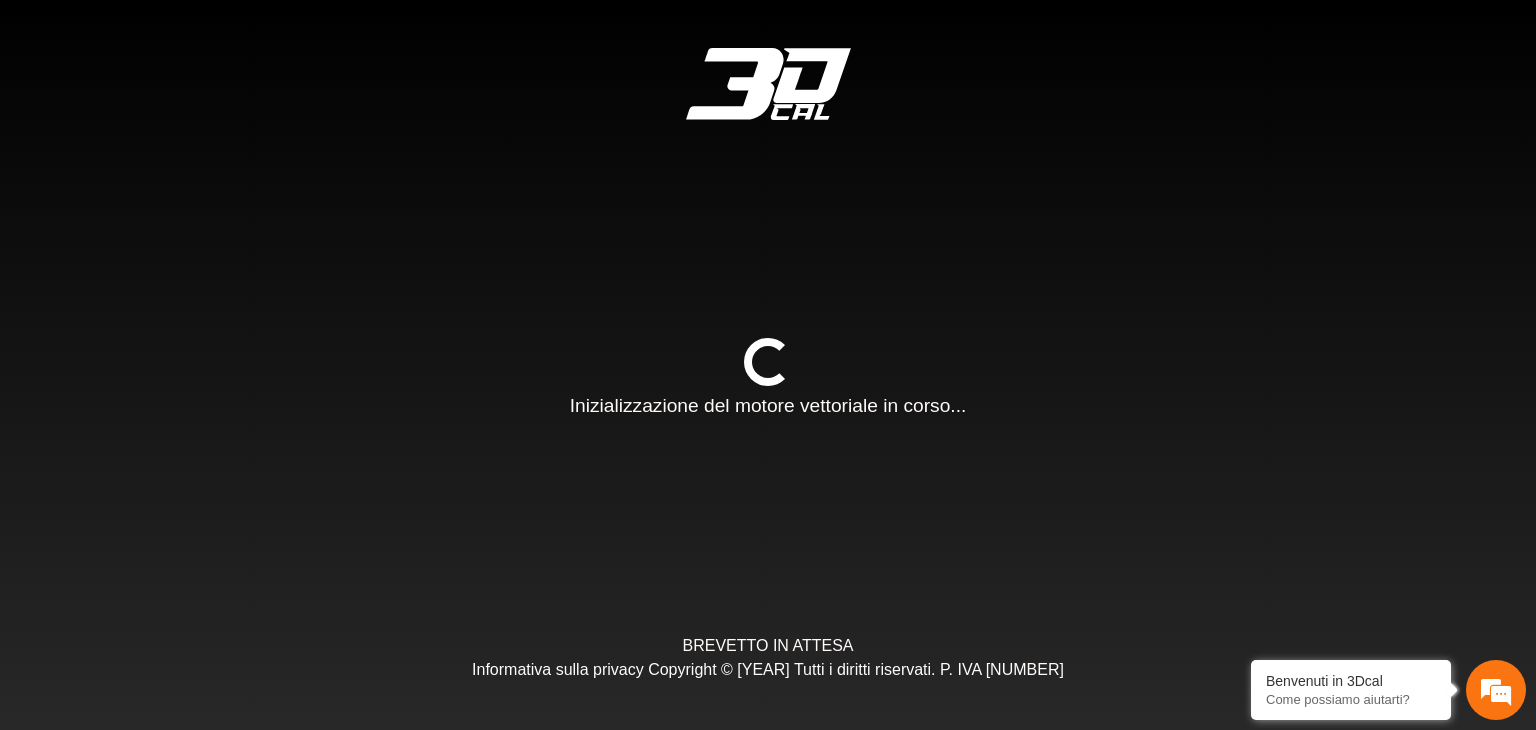 scroll, scrollTop: 0, scrollLeft: 0, axis: both 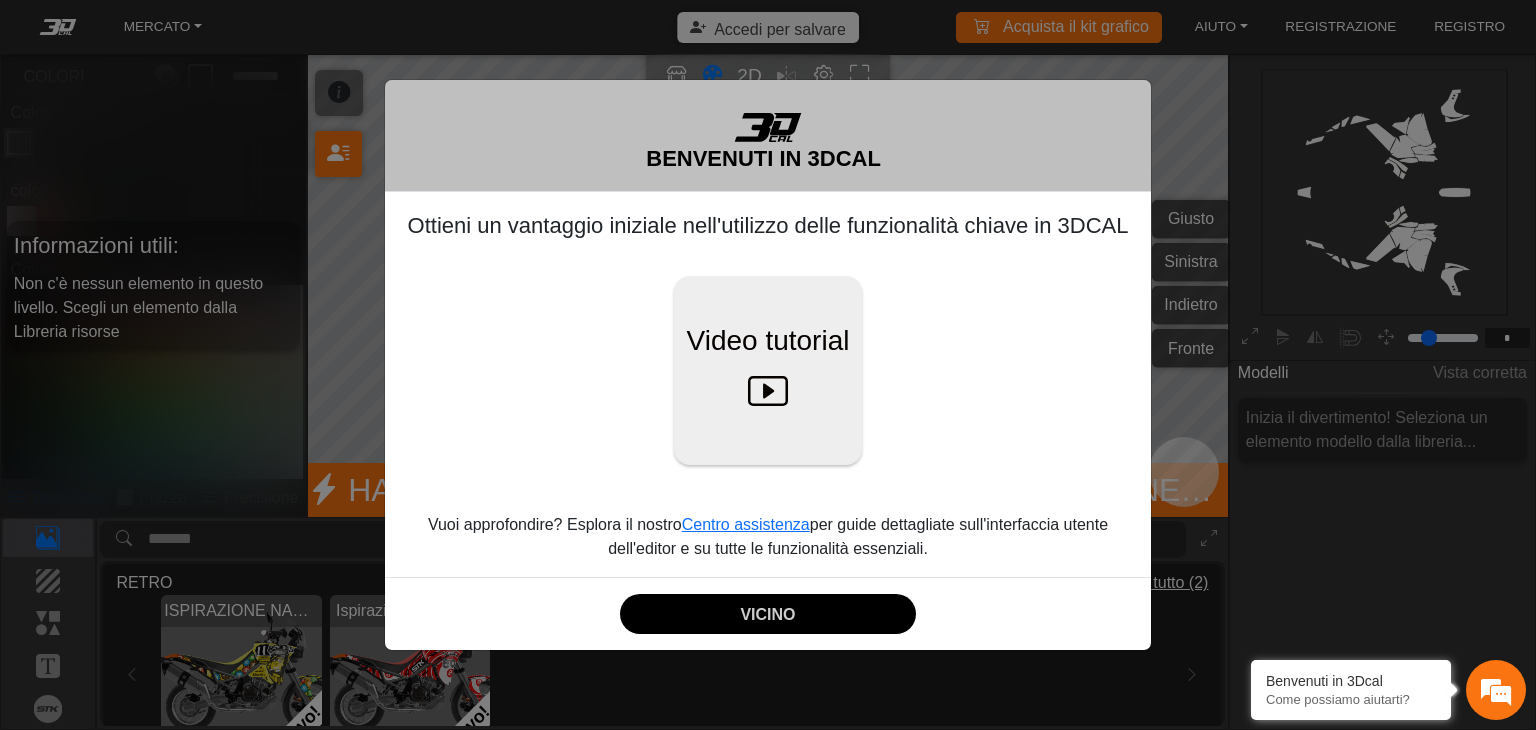 click on "BENVENUTI IN 3DCAL Ottieni un vantaggio iniziale nell'utilizzo delle funzionalità chiave in 3DCAL Video tutorial Vuoi approfondire? Esplora il nostro  Centro assistenza  per guide dettagliate sull'interfaccia utente dell'editor e su tutte le funzionalità essenziali. VICINO" at bounding box center [768, 365] 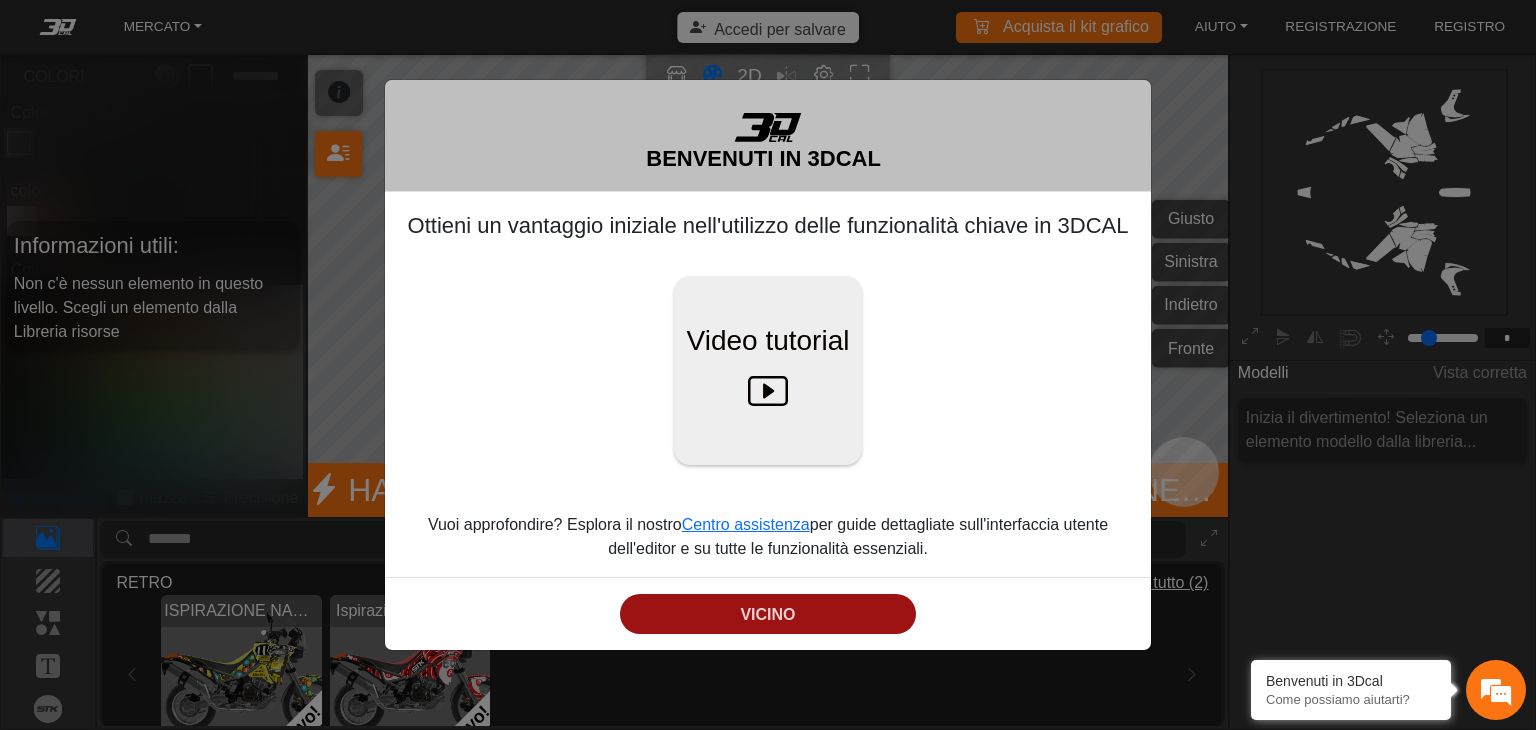 click on "VICINO" at bounding box center [768, 614] 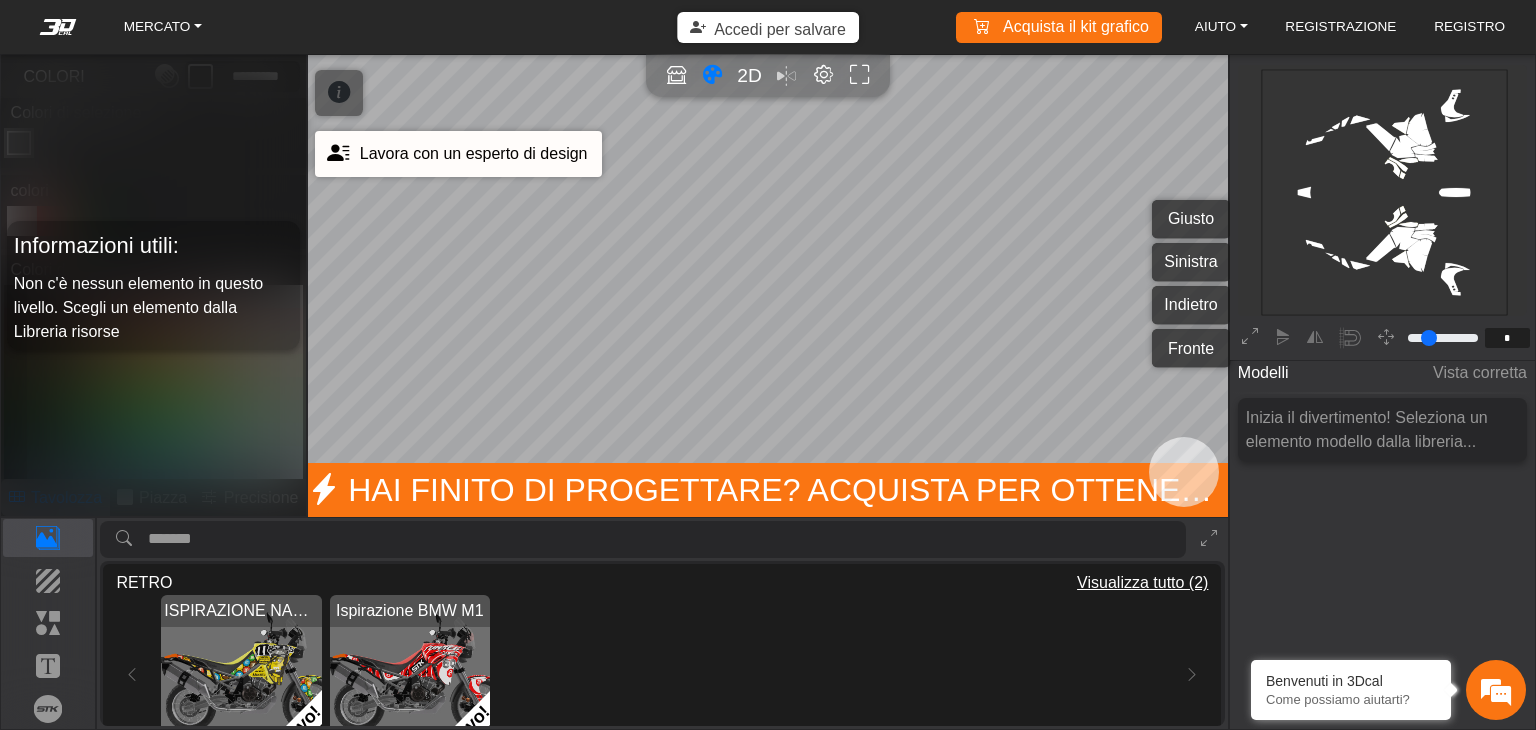 click on "Lavora con un esperto di design" at bounding box center (458, 154) 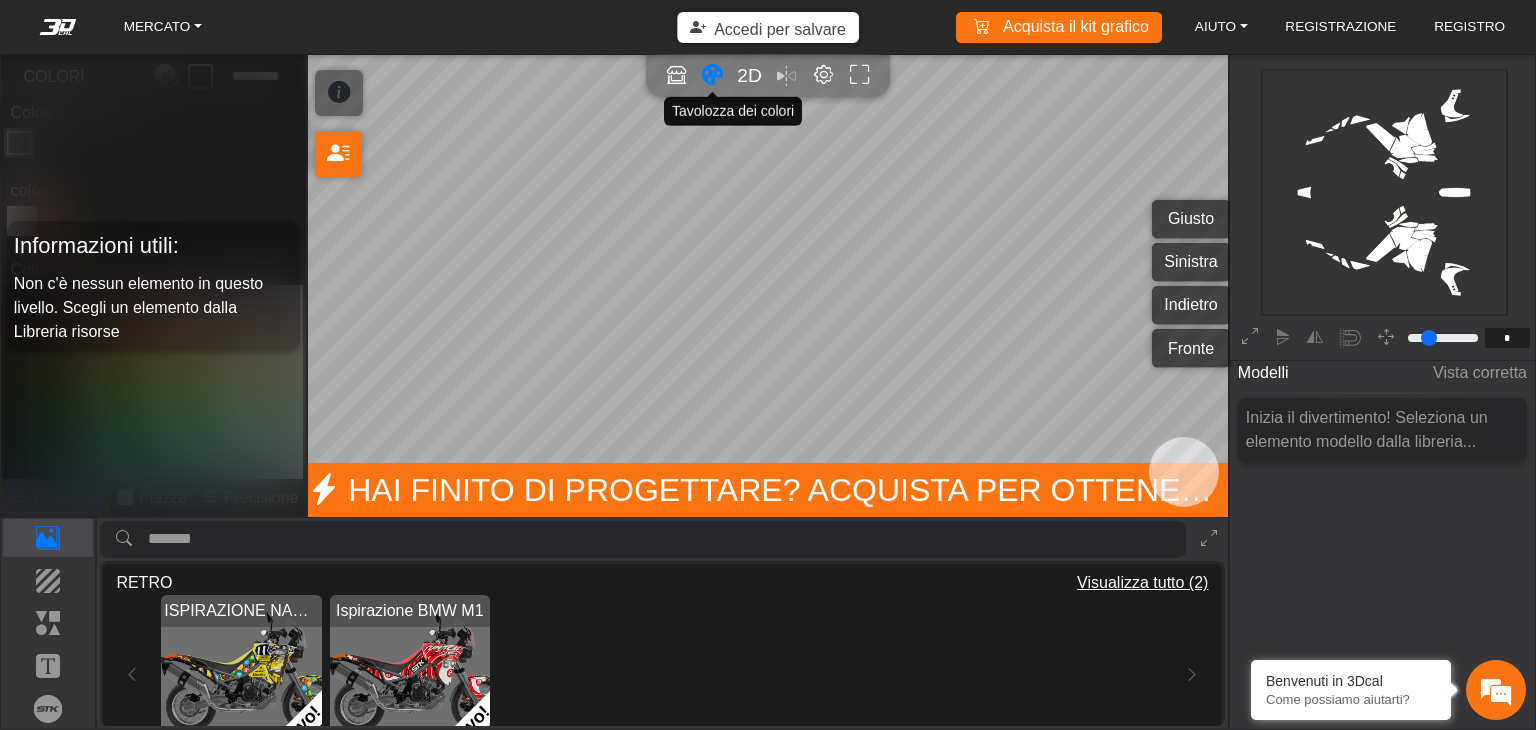 click at bounding box center [712, 75] 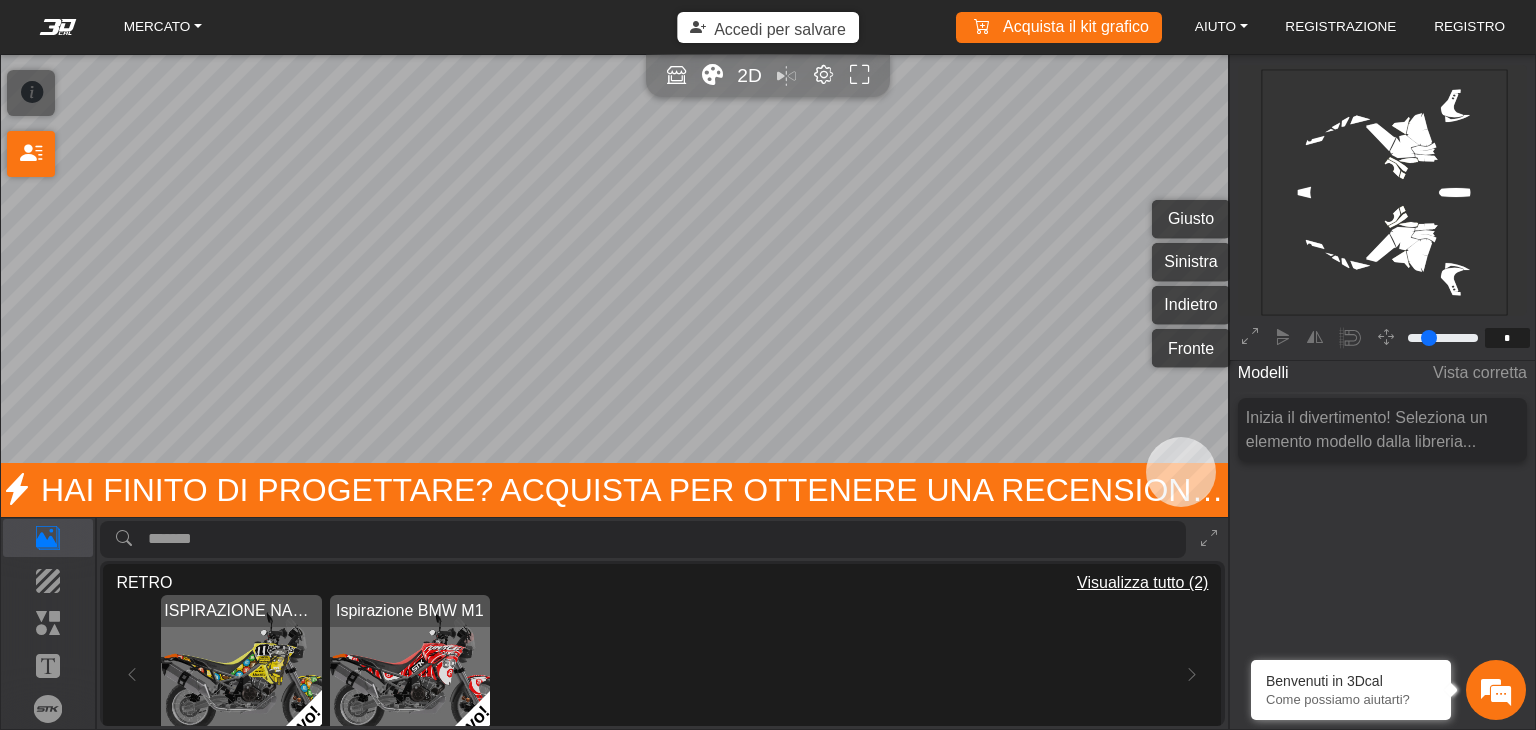 click at bounding box center [712, 75] 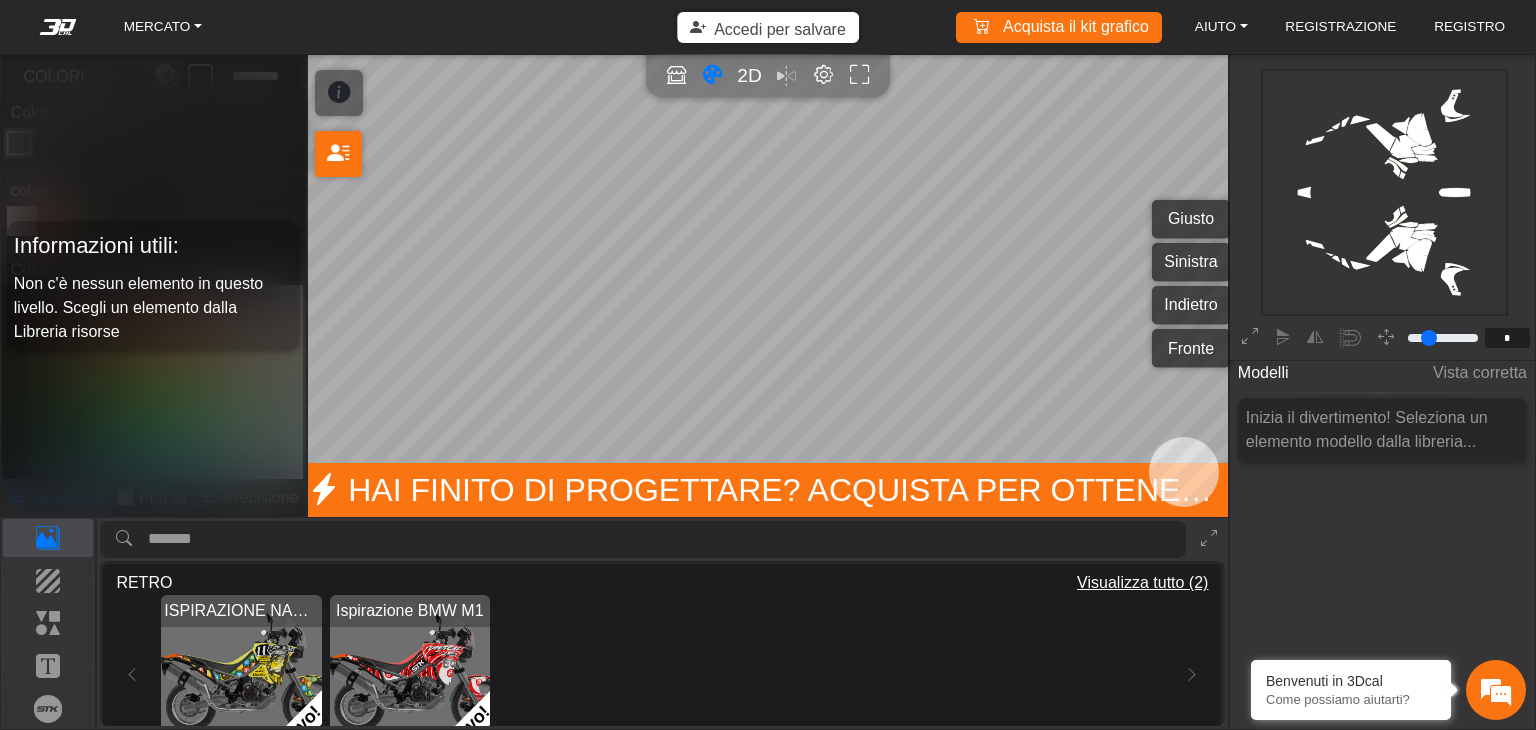 click on "Informazioni utili: Non c'è nessun elemento in questo livello. Scegli un elemento dalla Libreria risorse" at bounding box center [153, 285] 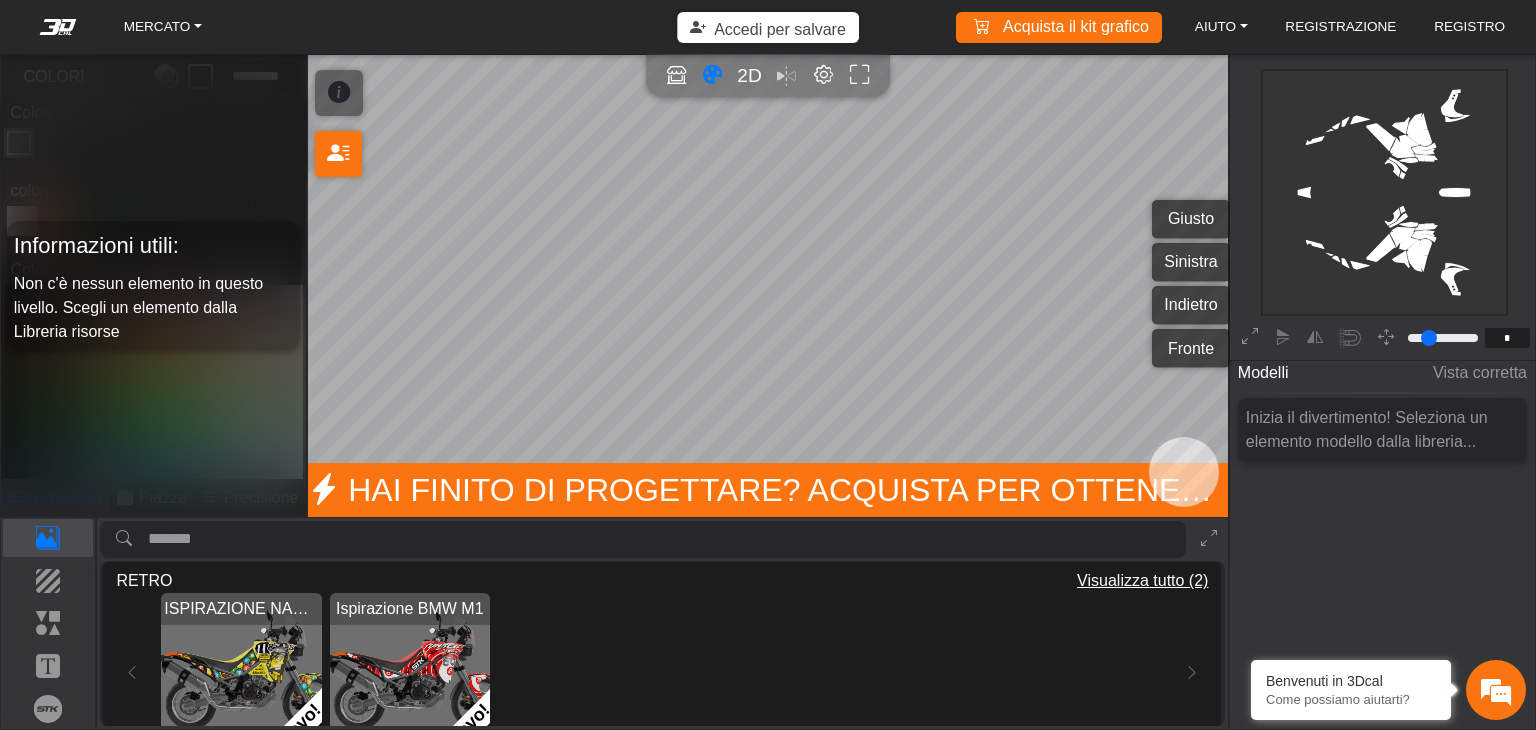 scroll, scrollTop: 0, scrollLeft: 0, axis: both 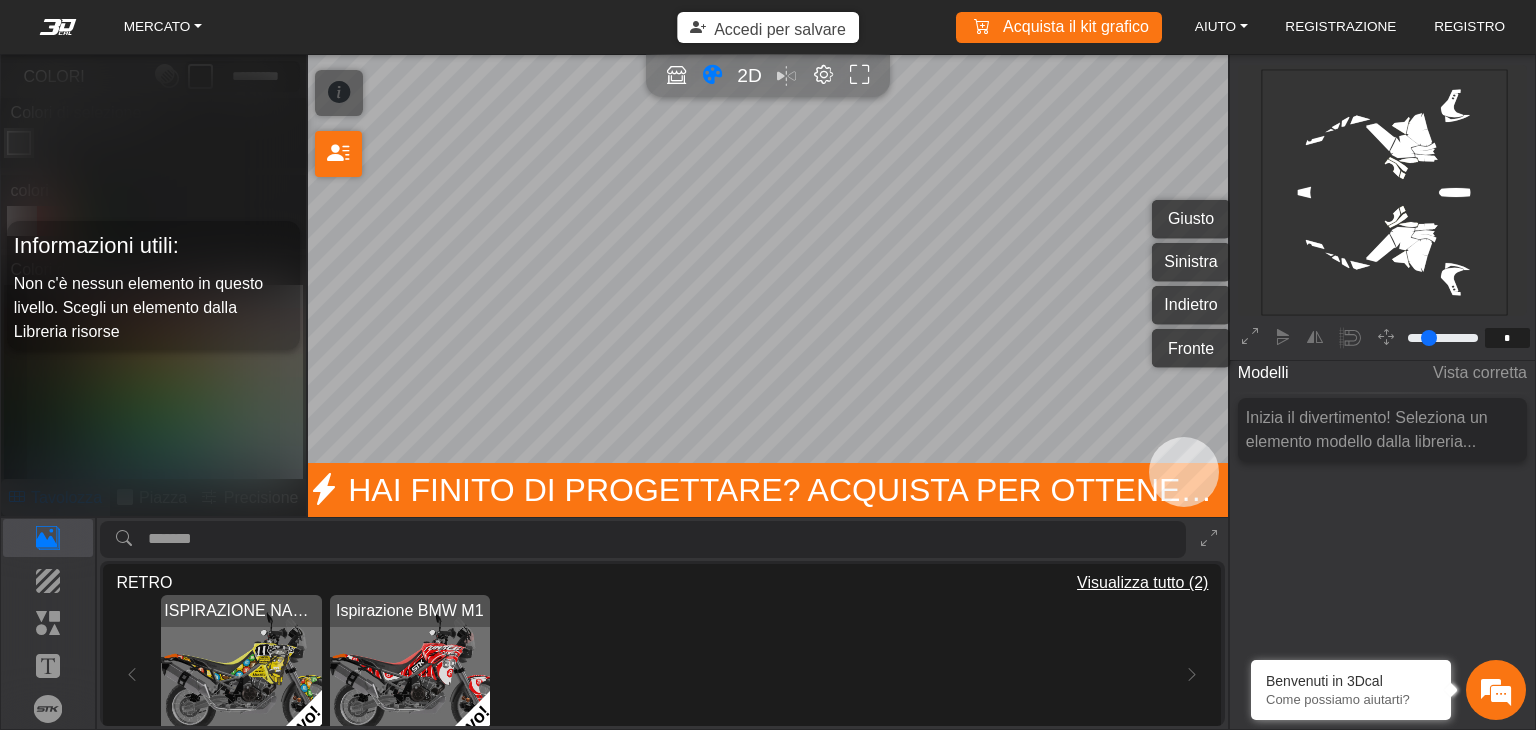 click on "Fronte" at bounding box center (1191, 348) 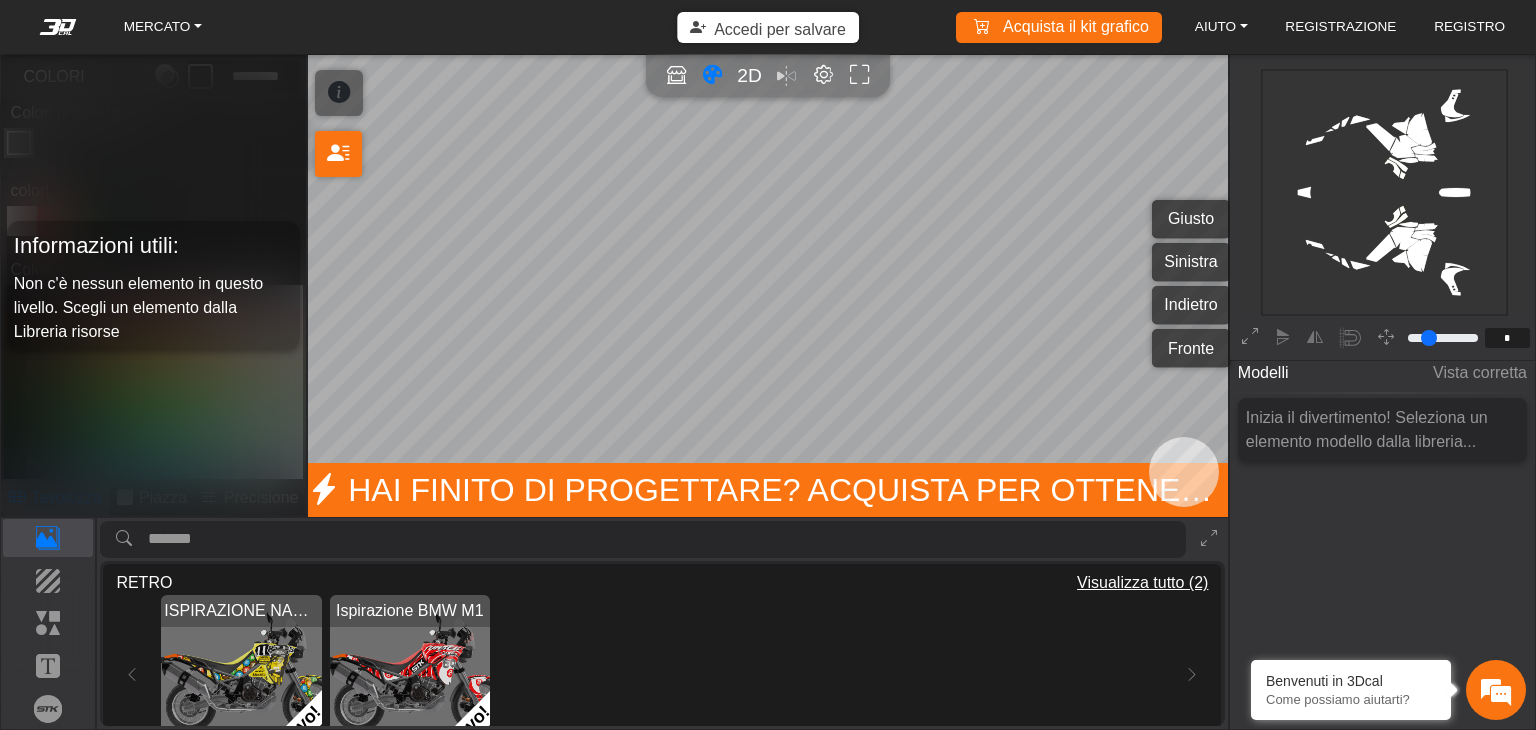 type on "****" 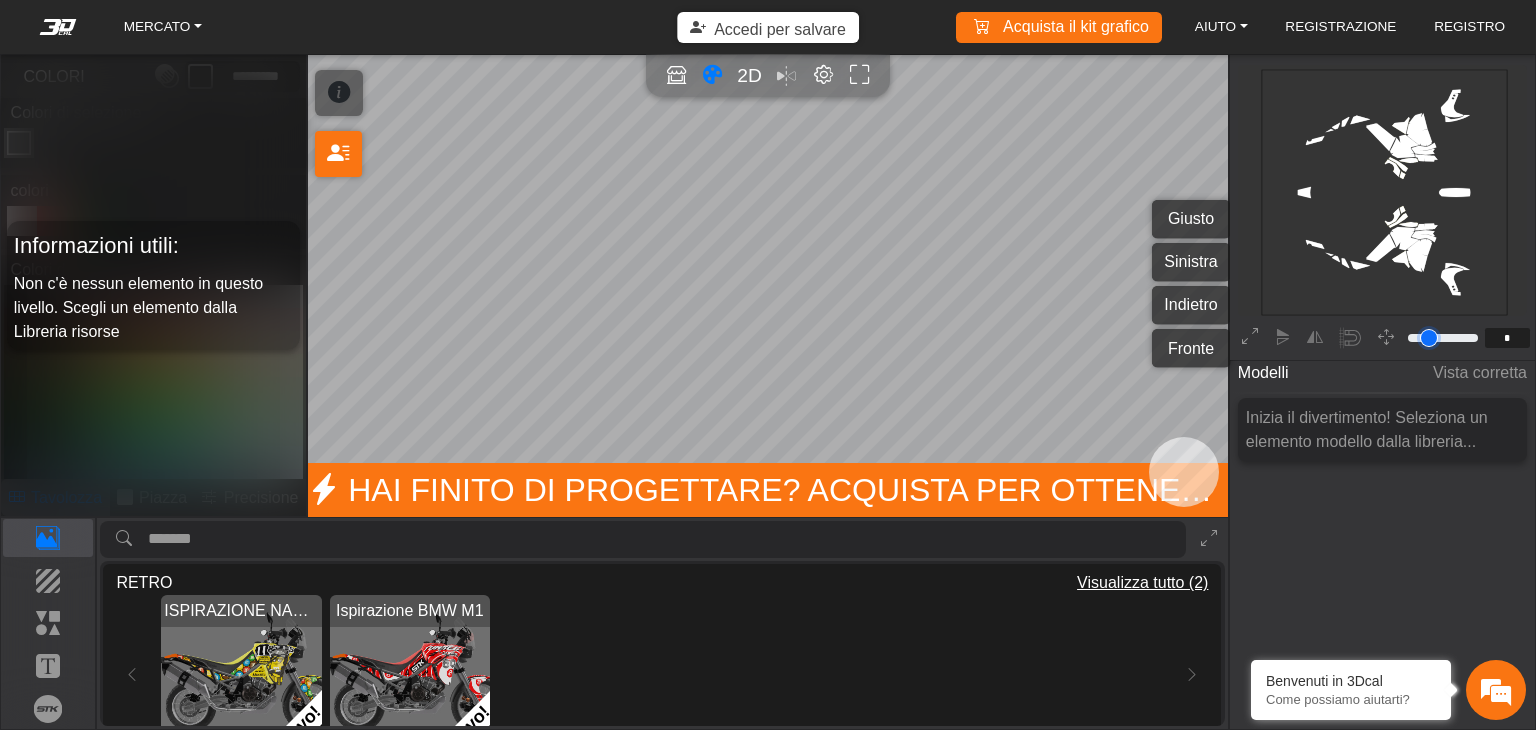 type on "**" 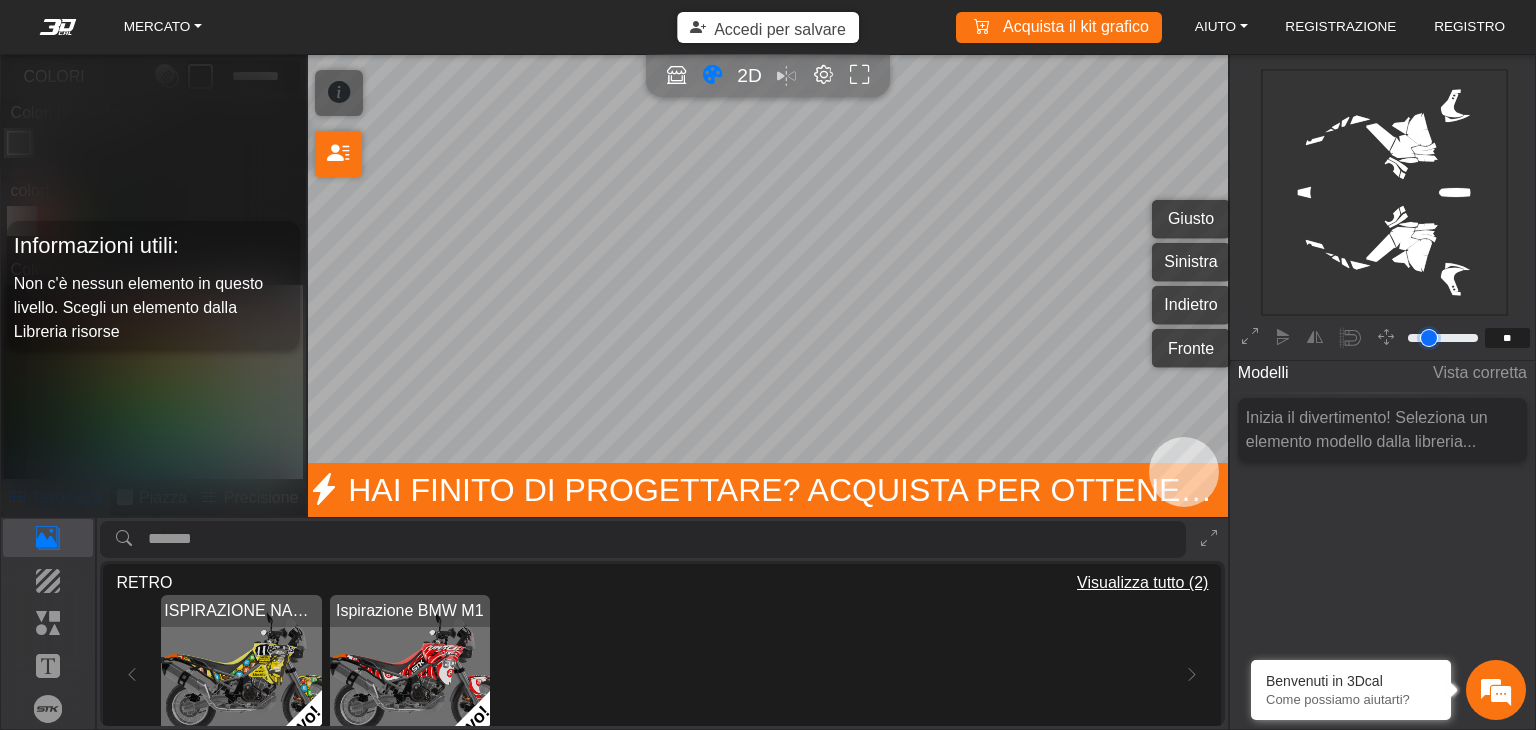 type on "*****" 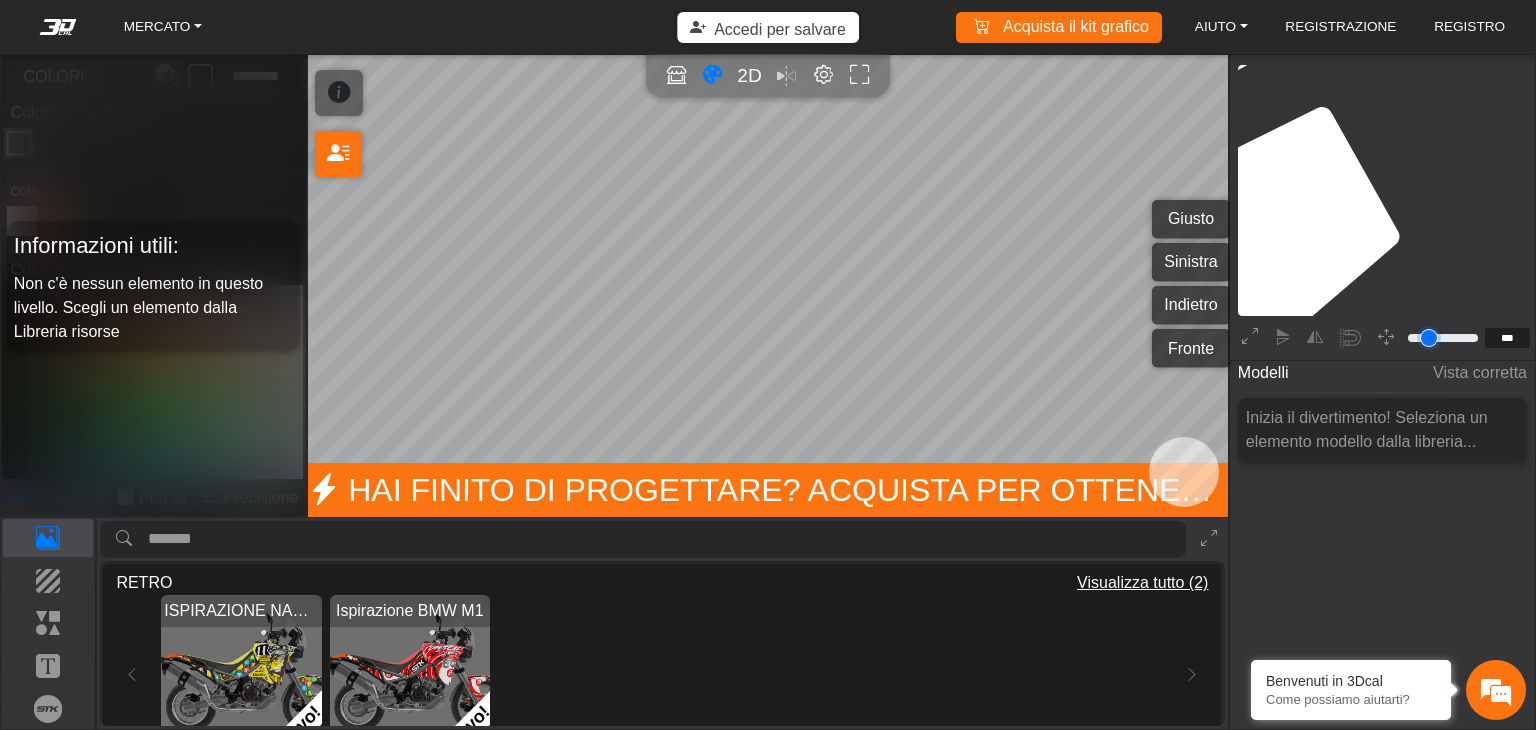 type on "***" 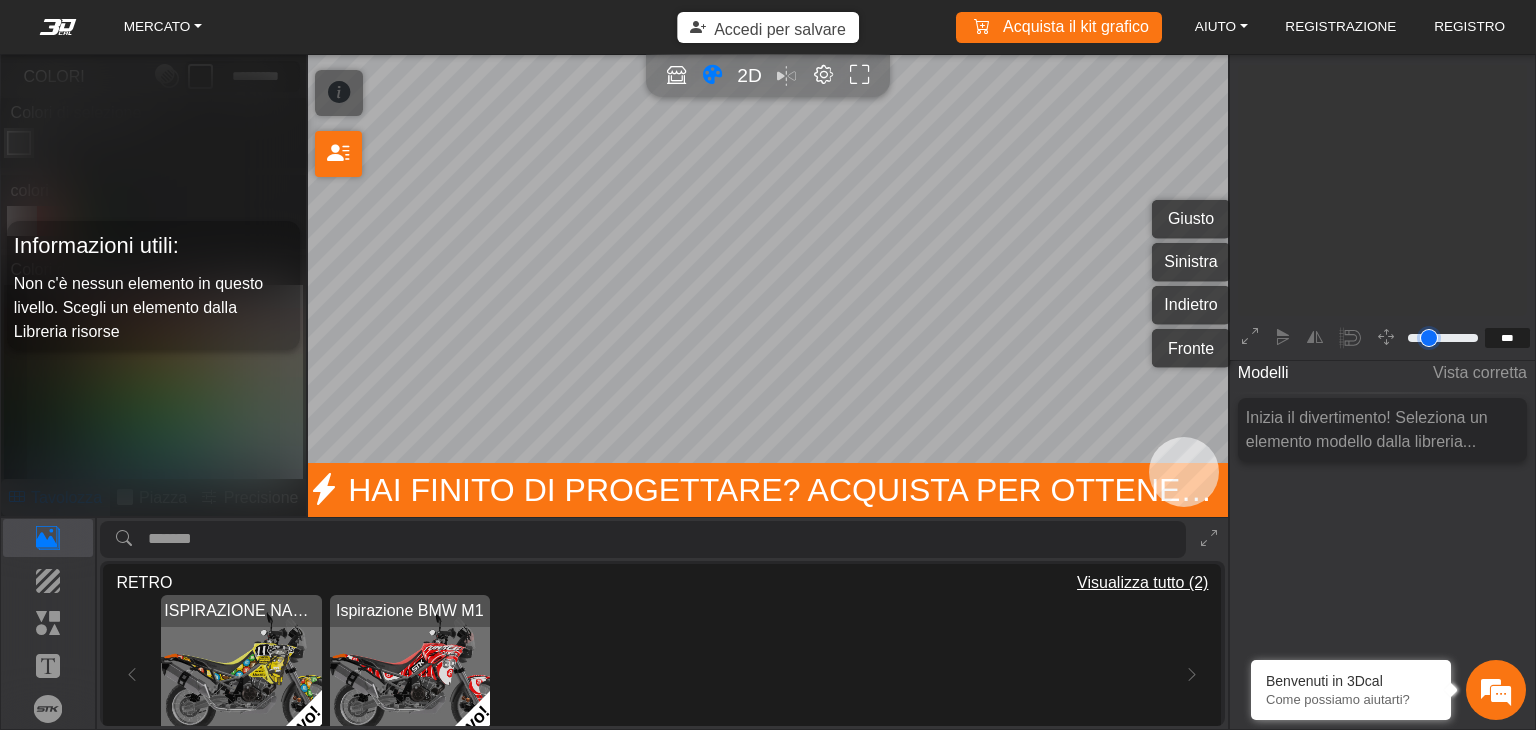type on "***" 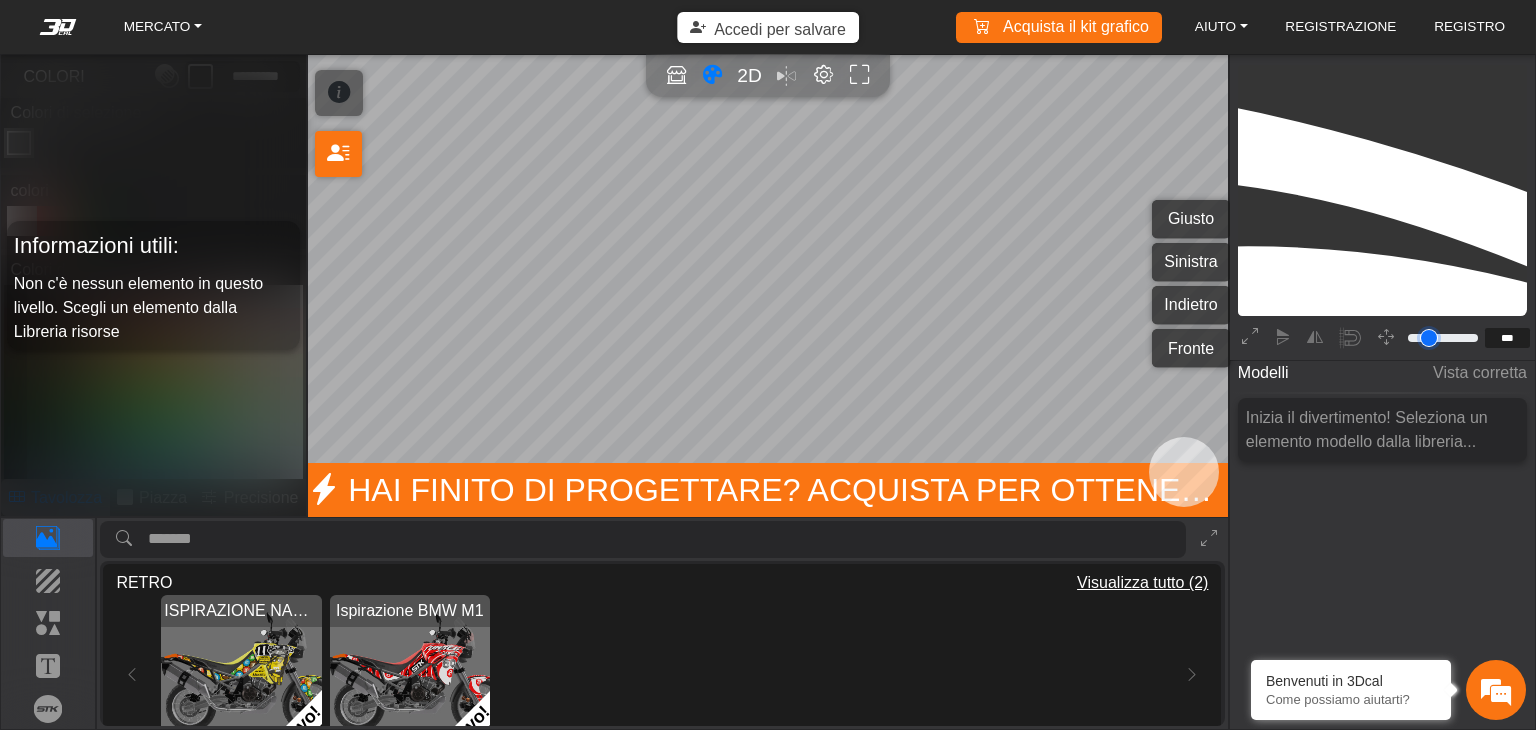 type on "***" 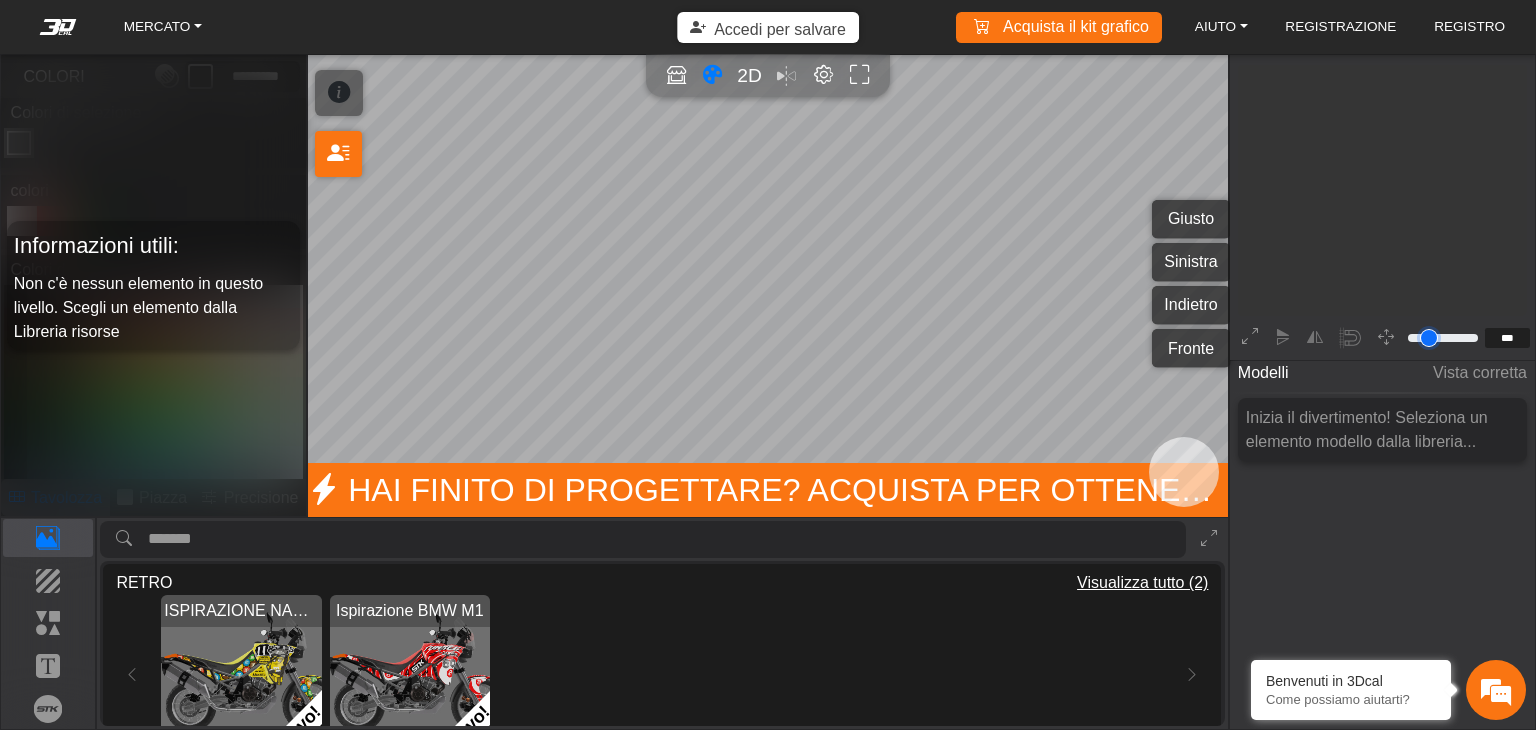 type on "***" 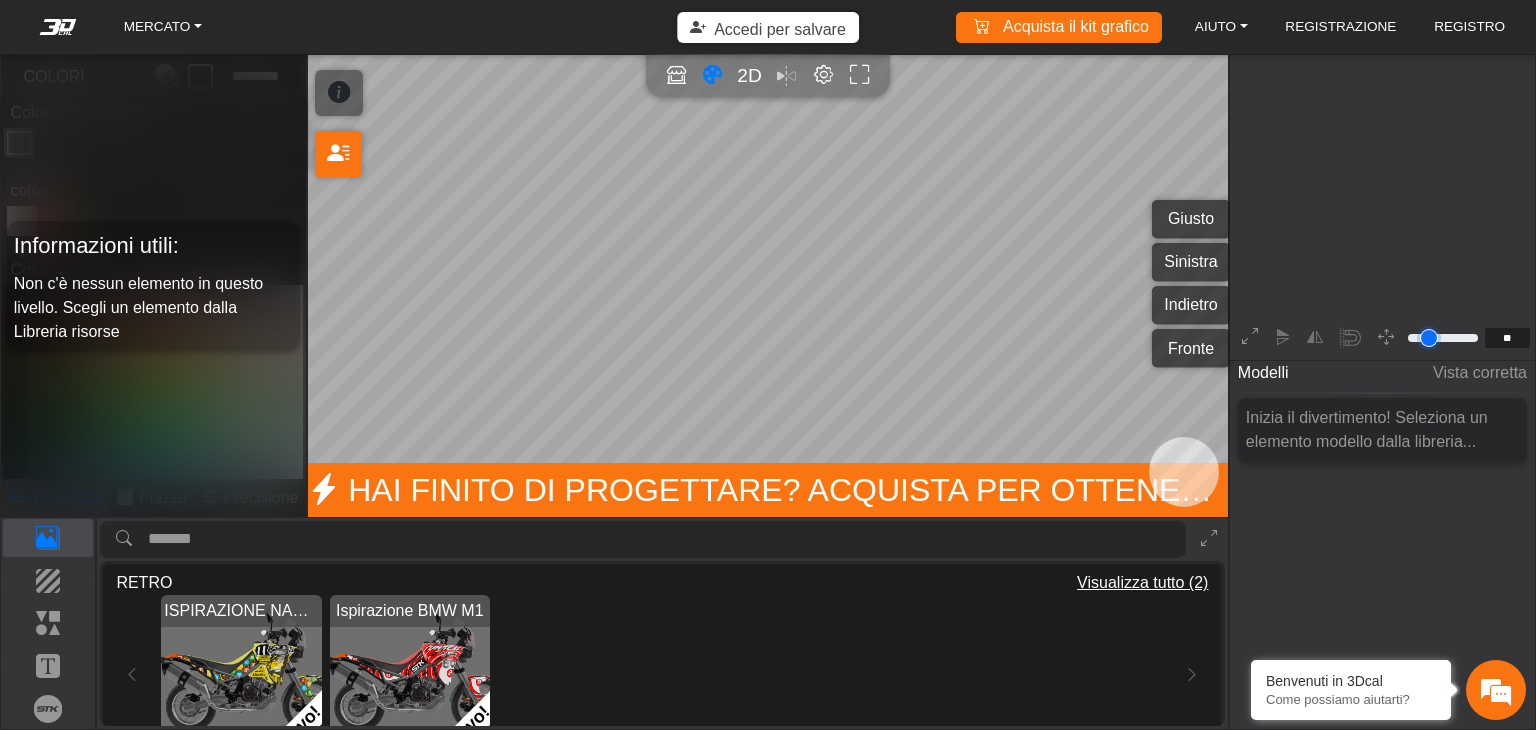 type on "****" 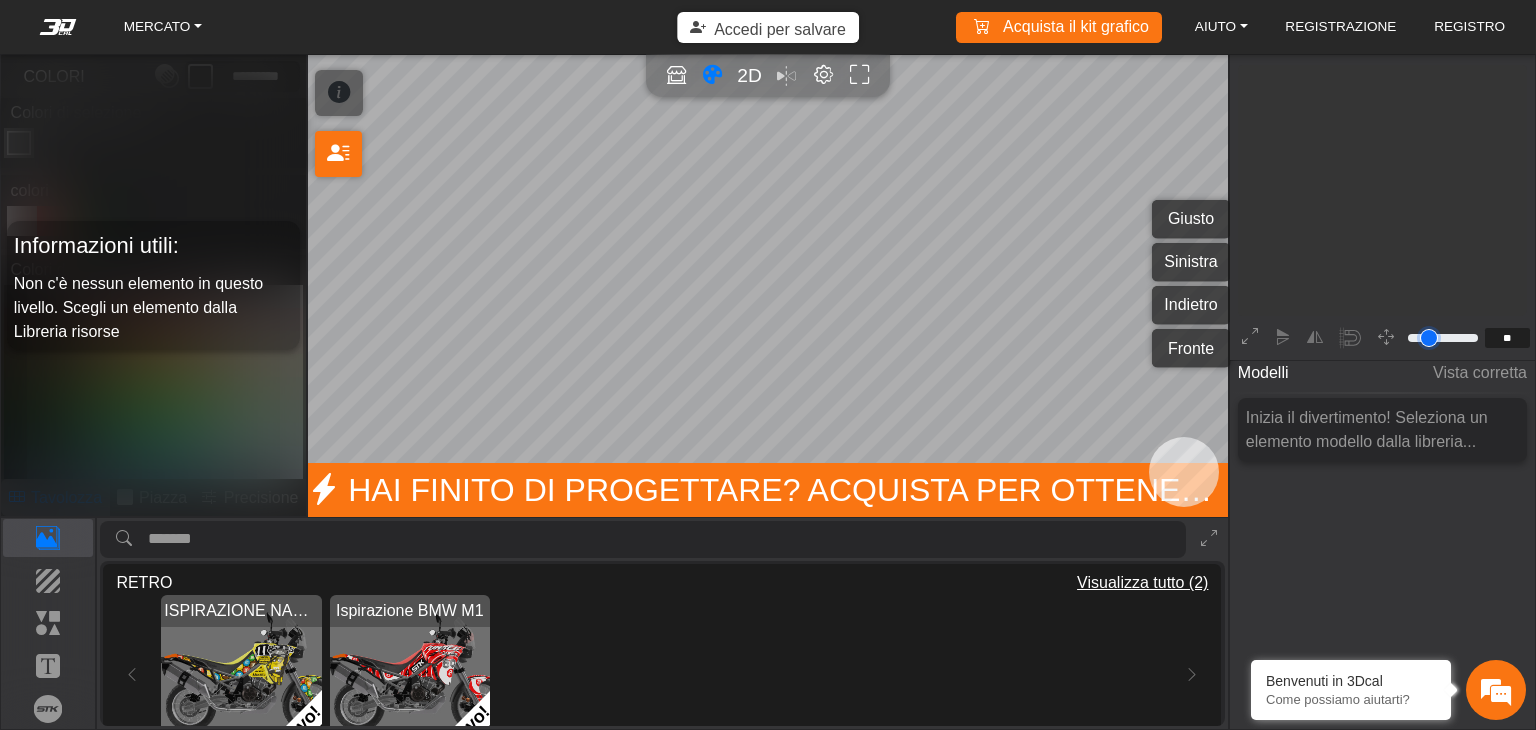 type on "****" 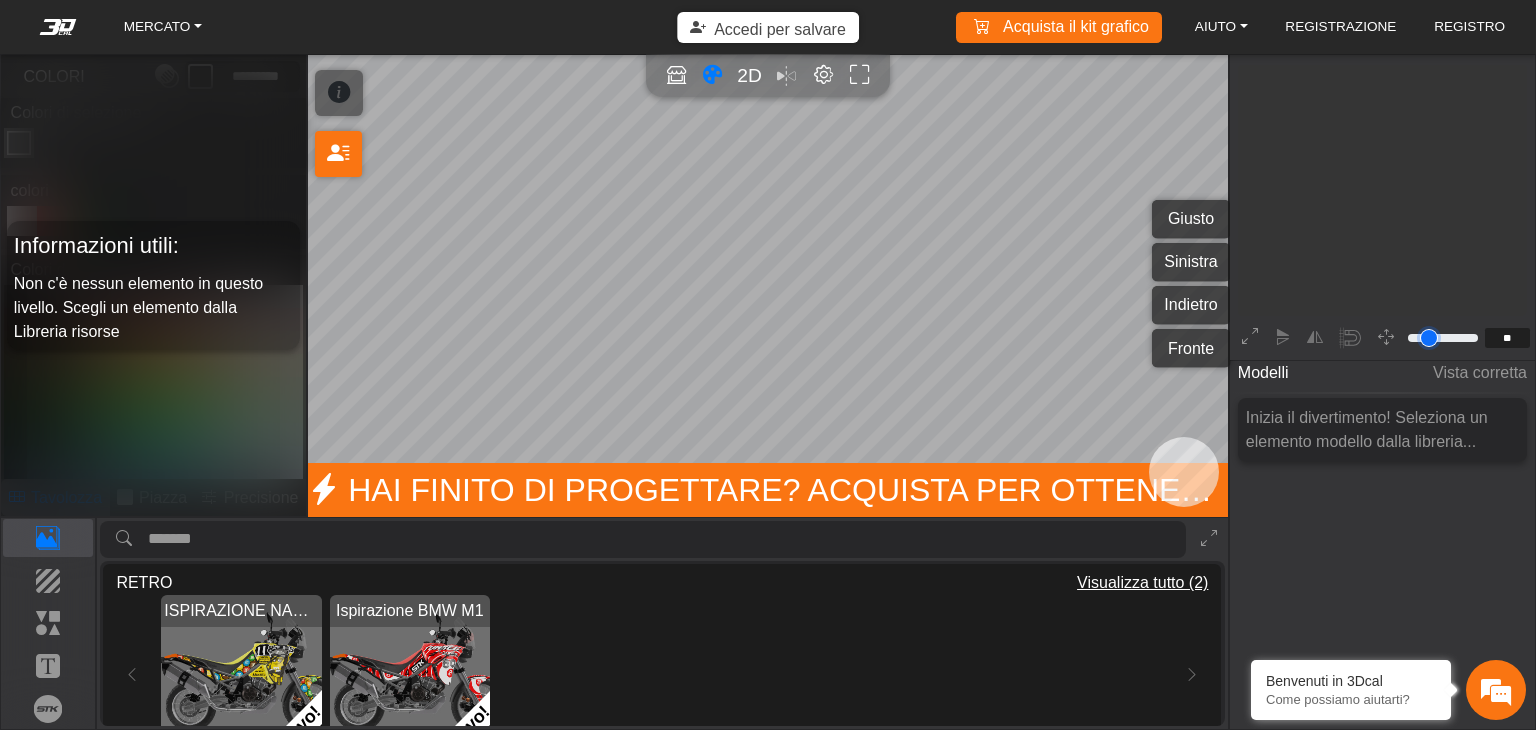 type on "*" 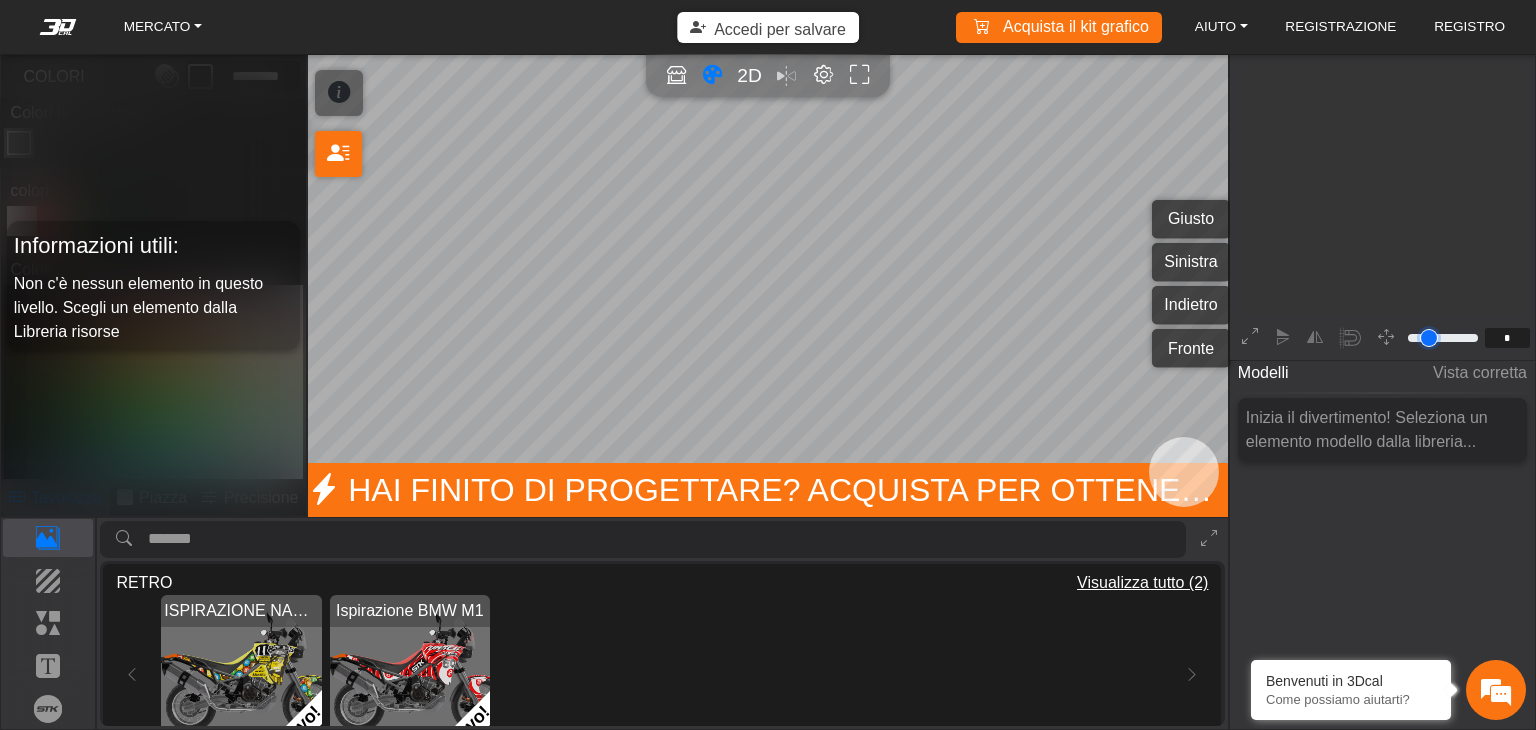 type on "*" 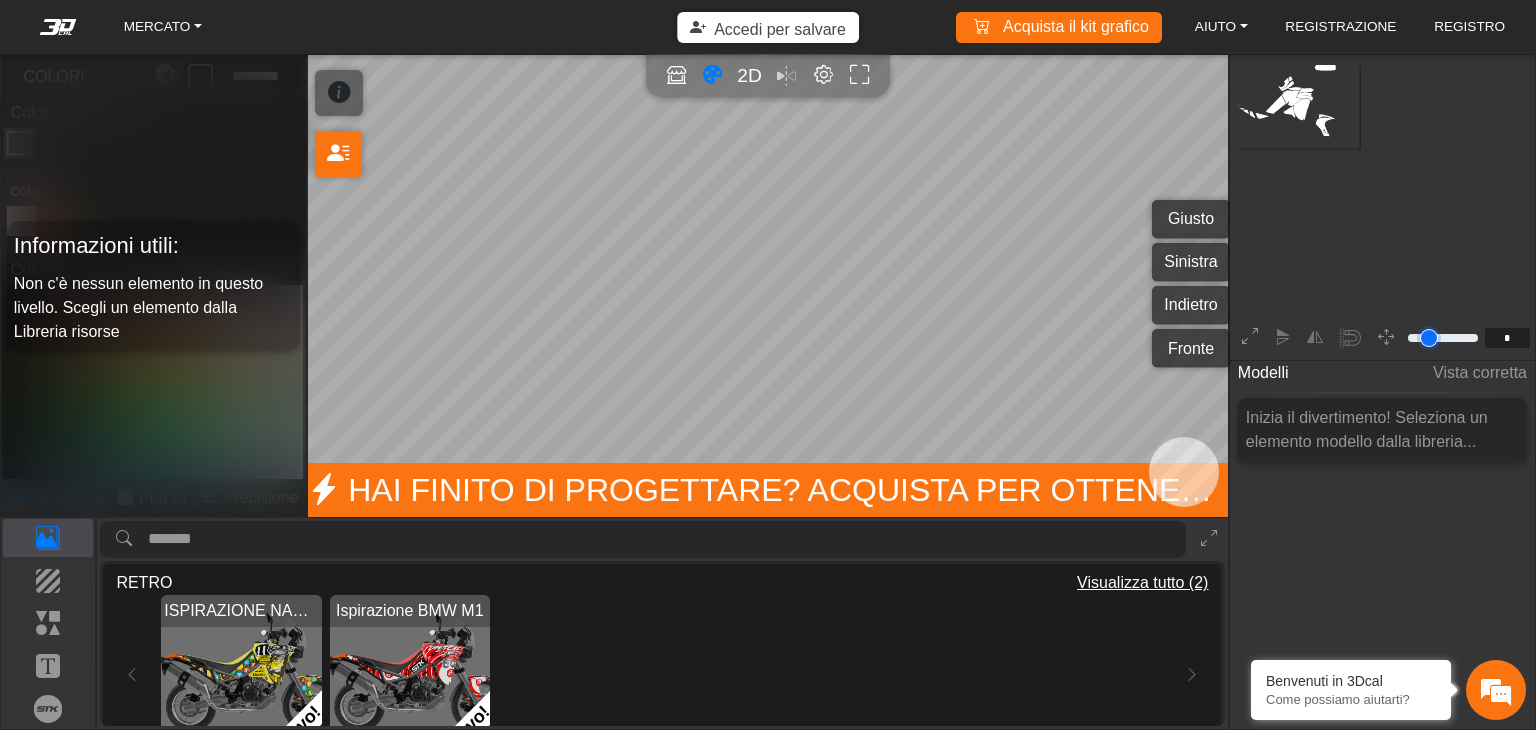 scroll, scrollTop: 120, scrollLeft: 100, axis: both 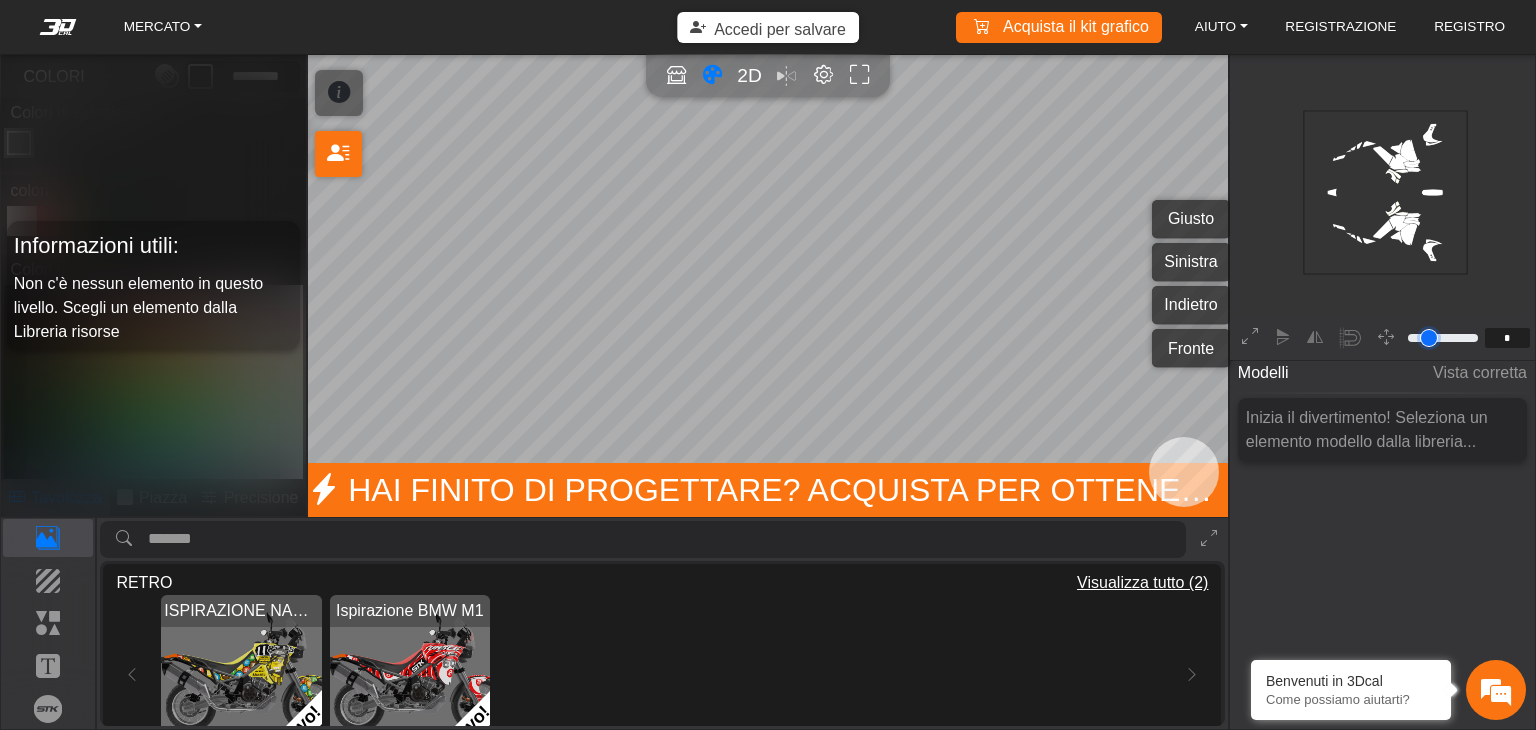 drag, startPoint x: 1412, startPoint y: 337, endPoint x: 1334, endPoint y: 337, distance: 78 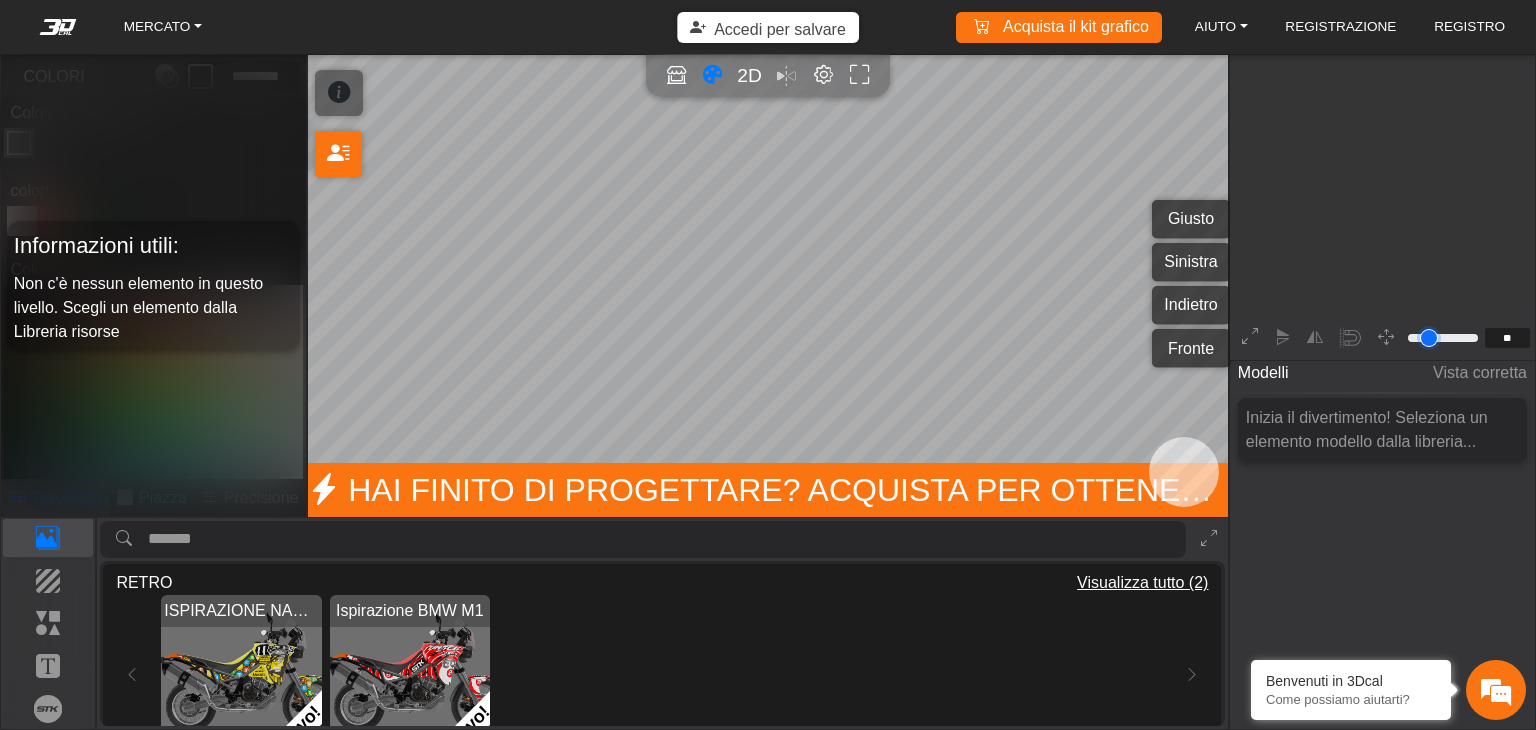 type on "****" 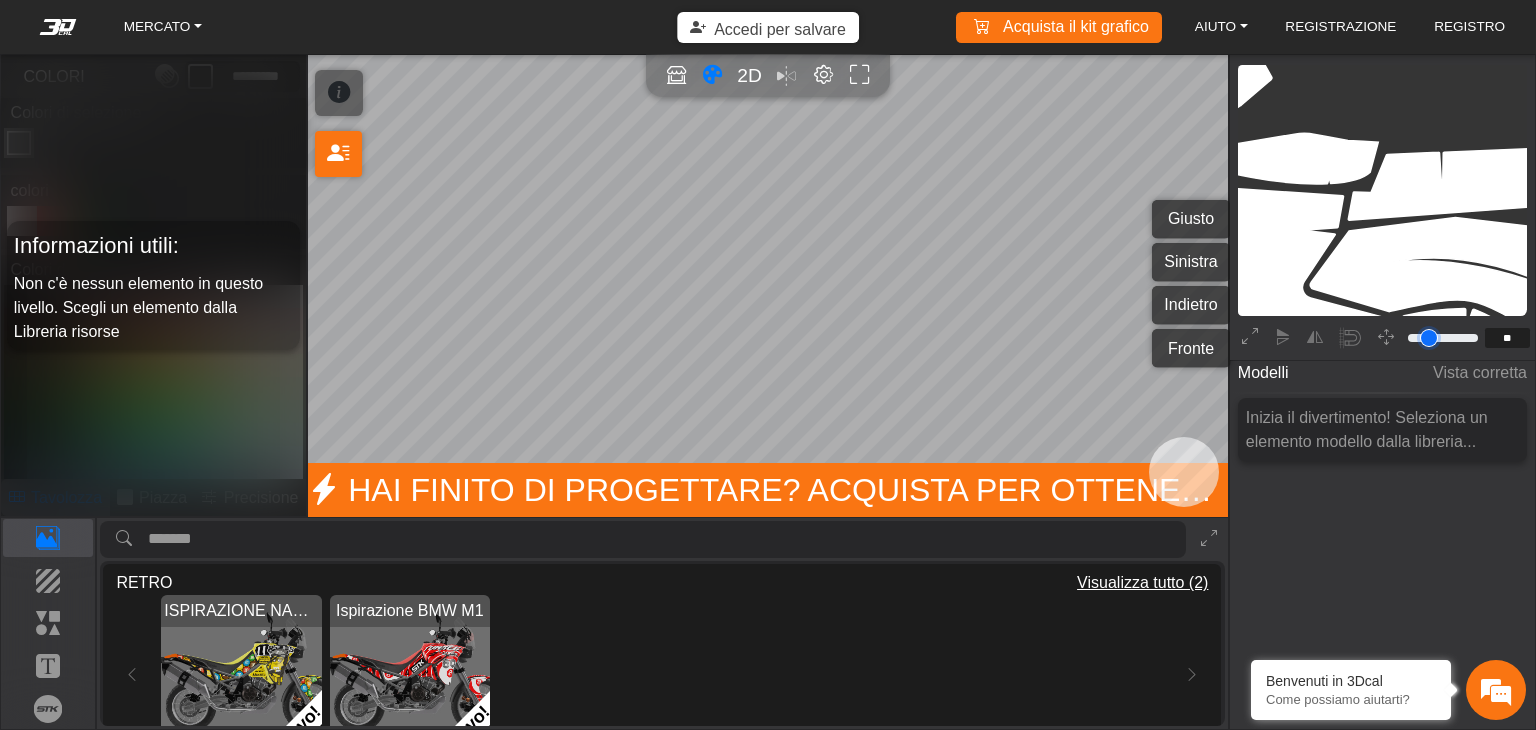 type on "**" 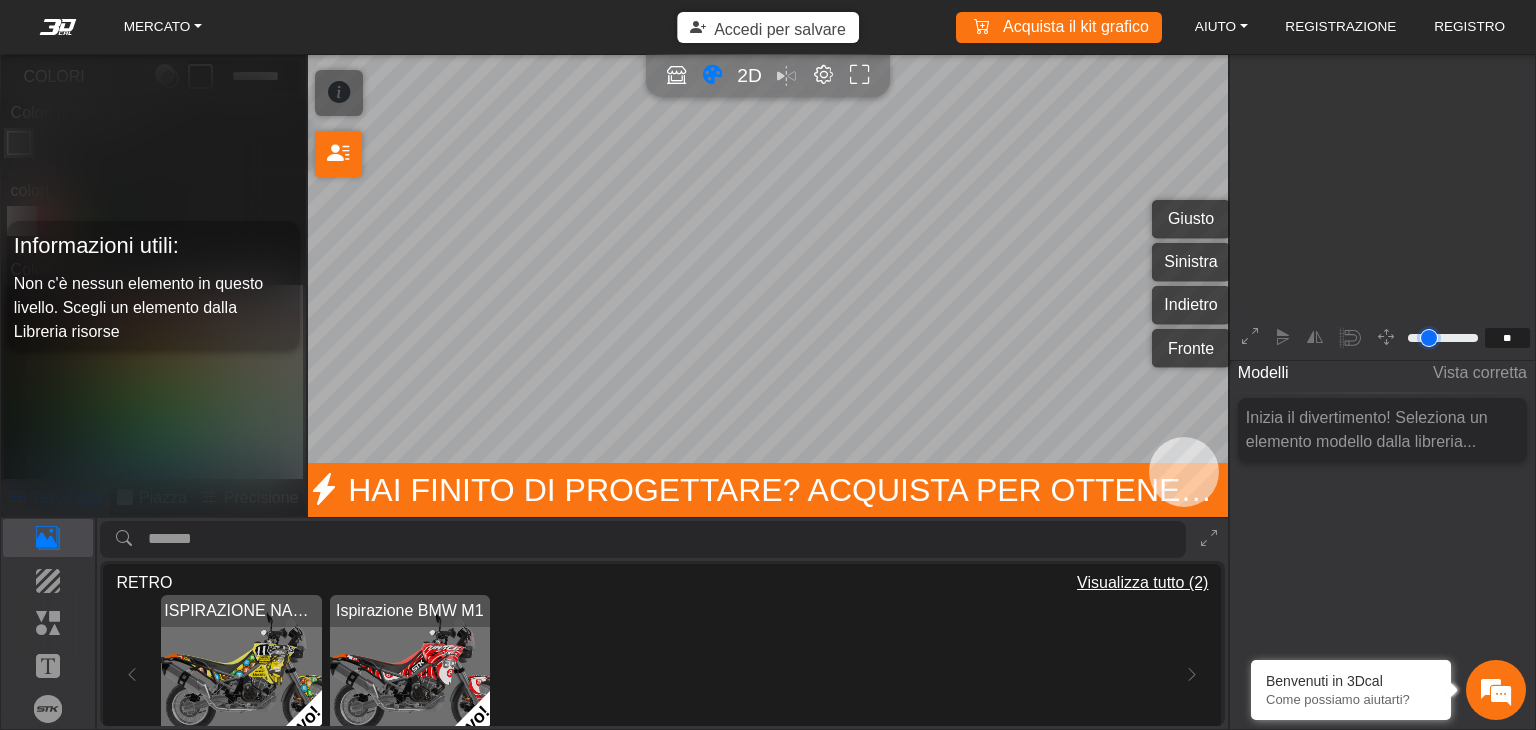 drag, startPoint x: 1423, startPoint y: 336, endPoint x: 1435, endPoint y: 335, distance: 12.0415945 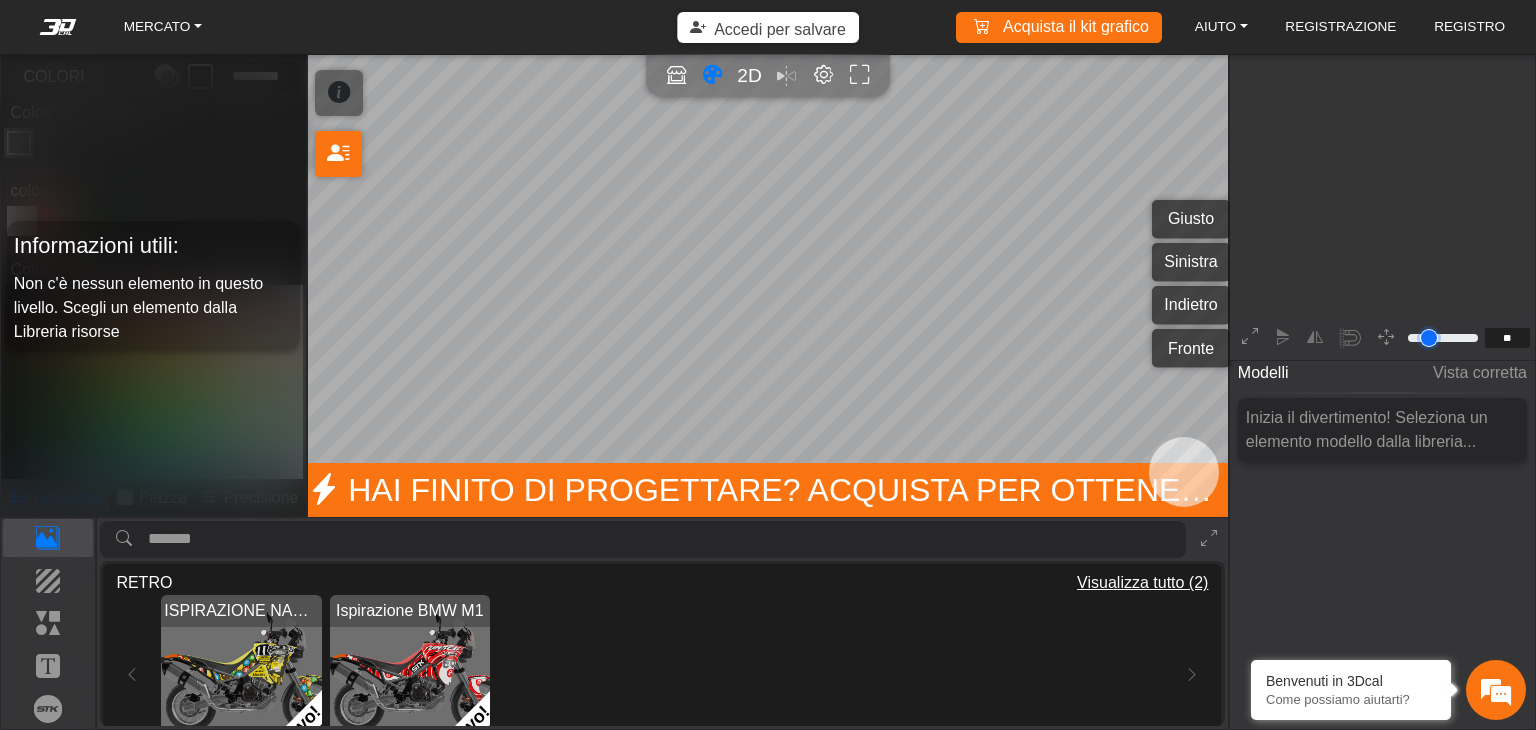 type on "*" 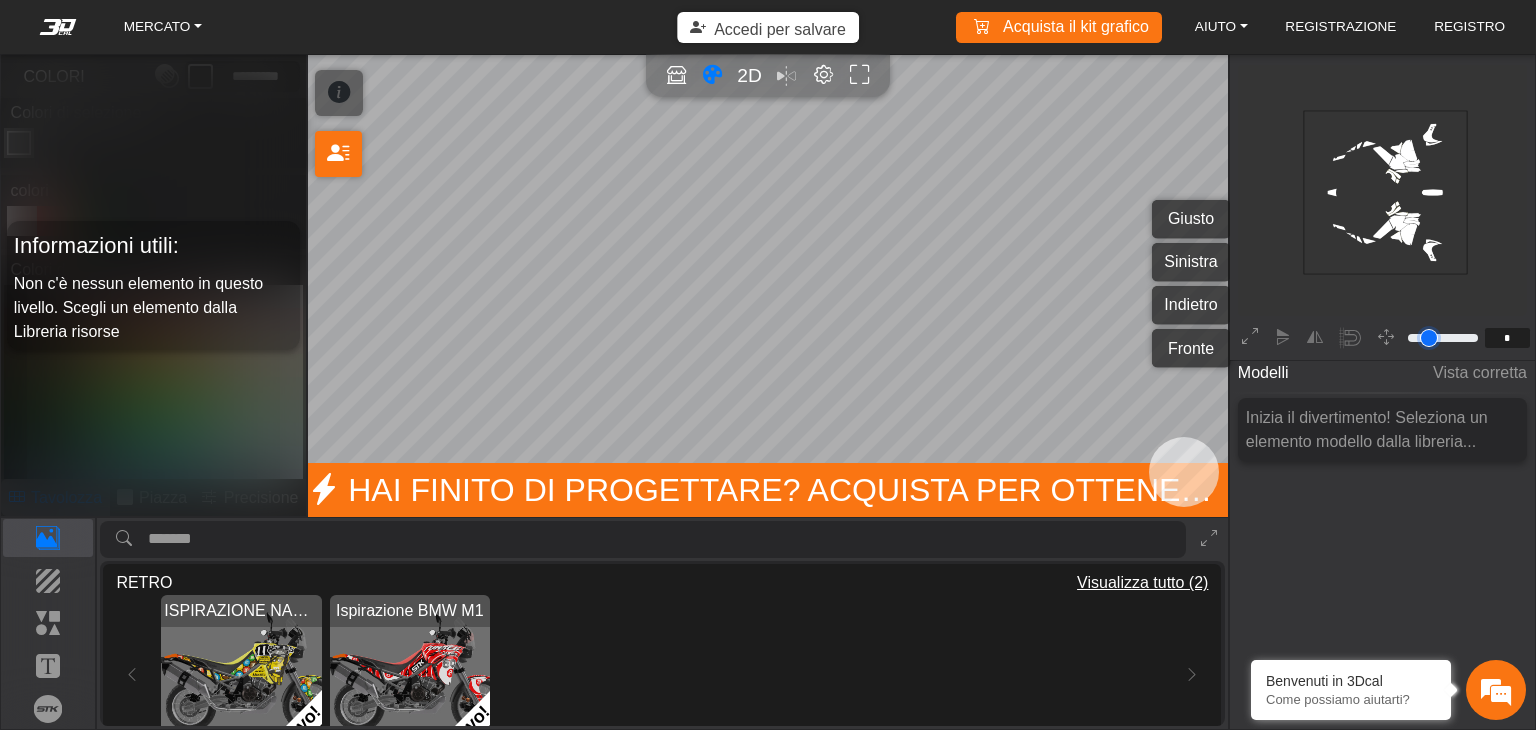 click at bounding box center [1443, 338] 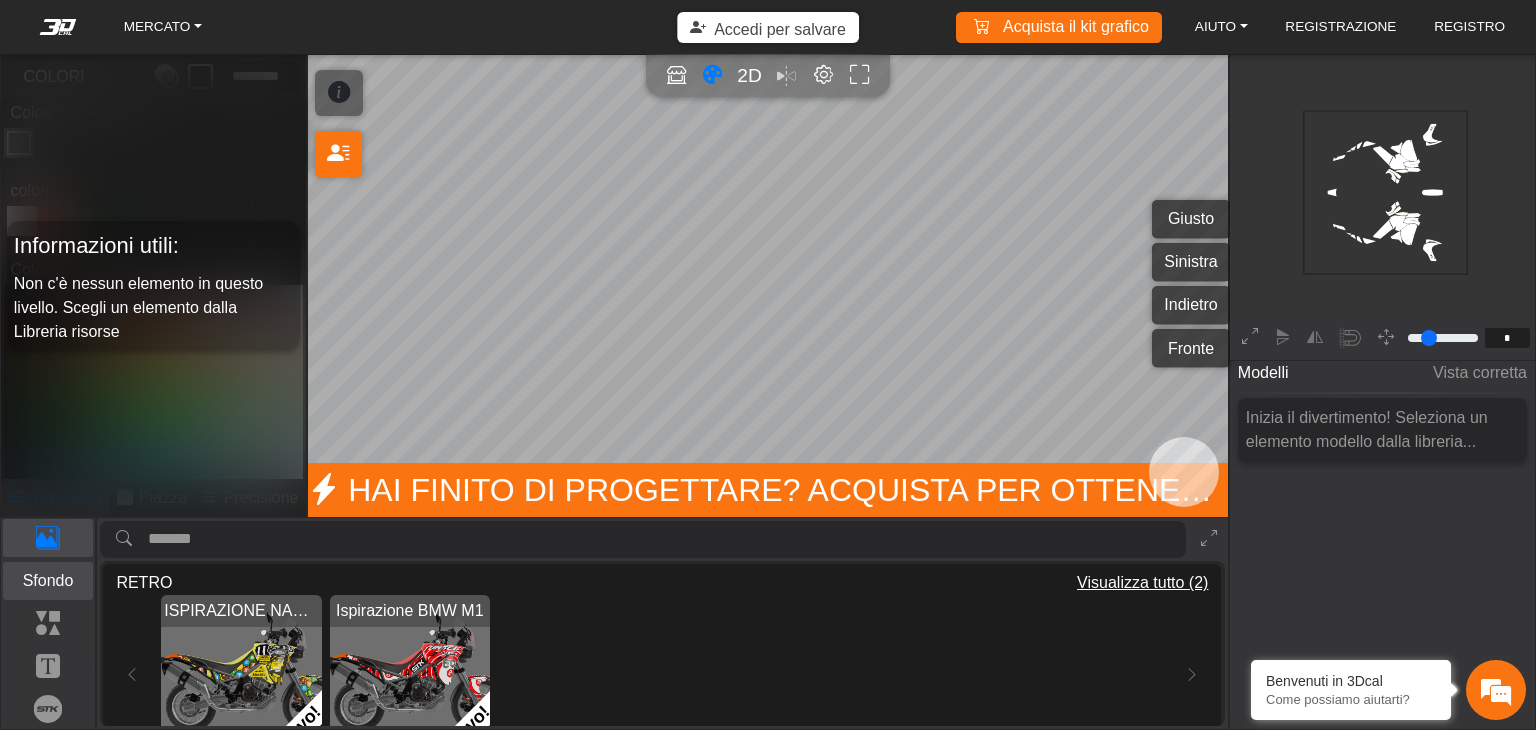 click on "Sfondo" at bounding box center [48, 580] 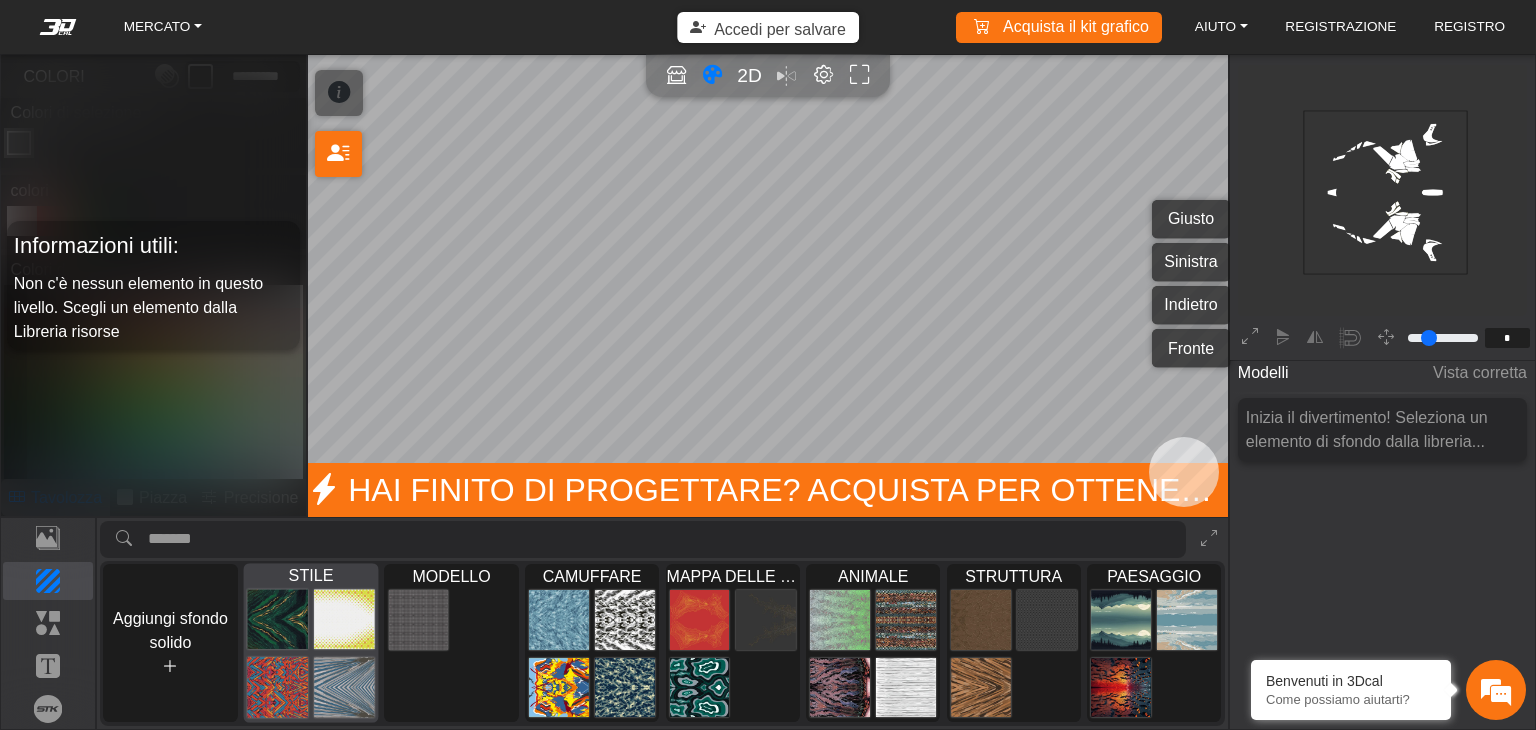 click at bounding box center [277, 688] 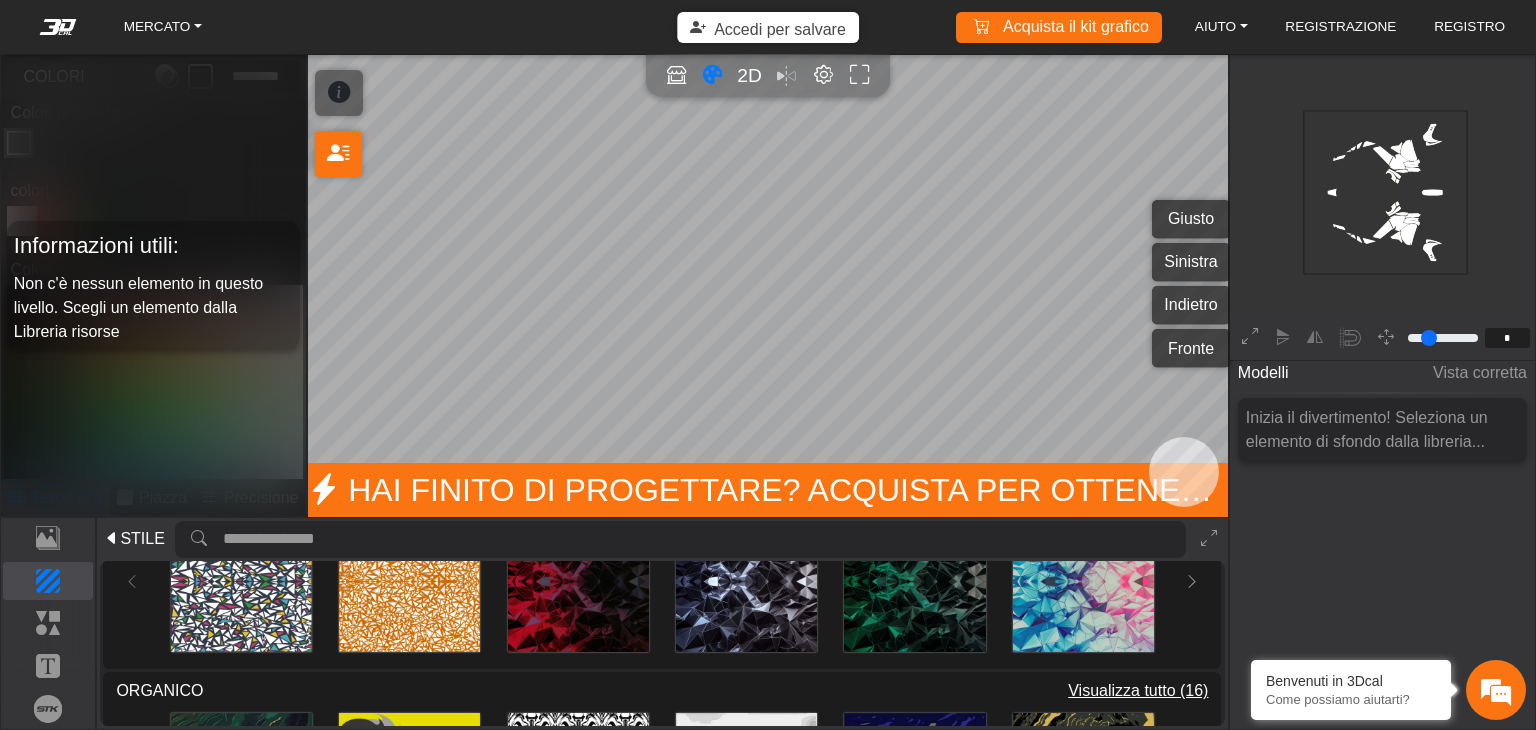 scroll, scrollTop: 800, scrollLeft: 0, axis: vertical 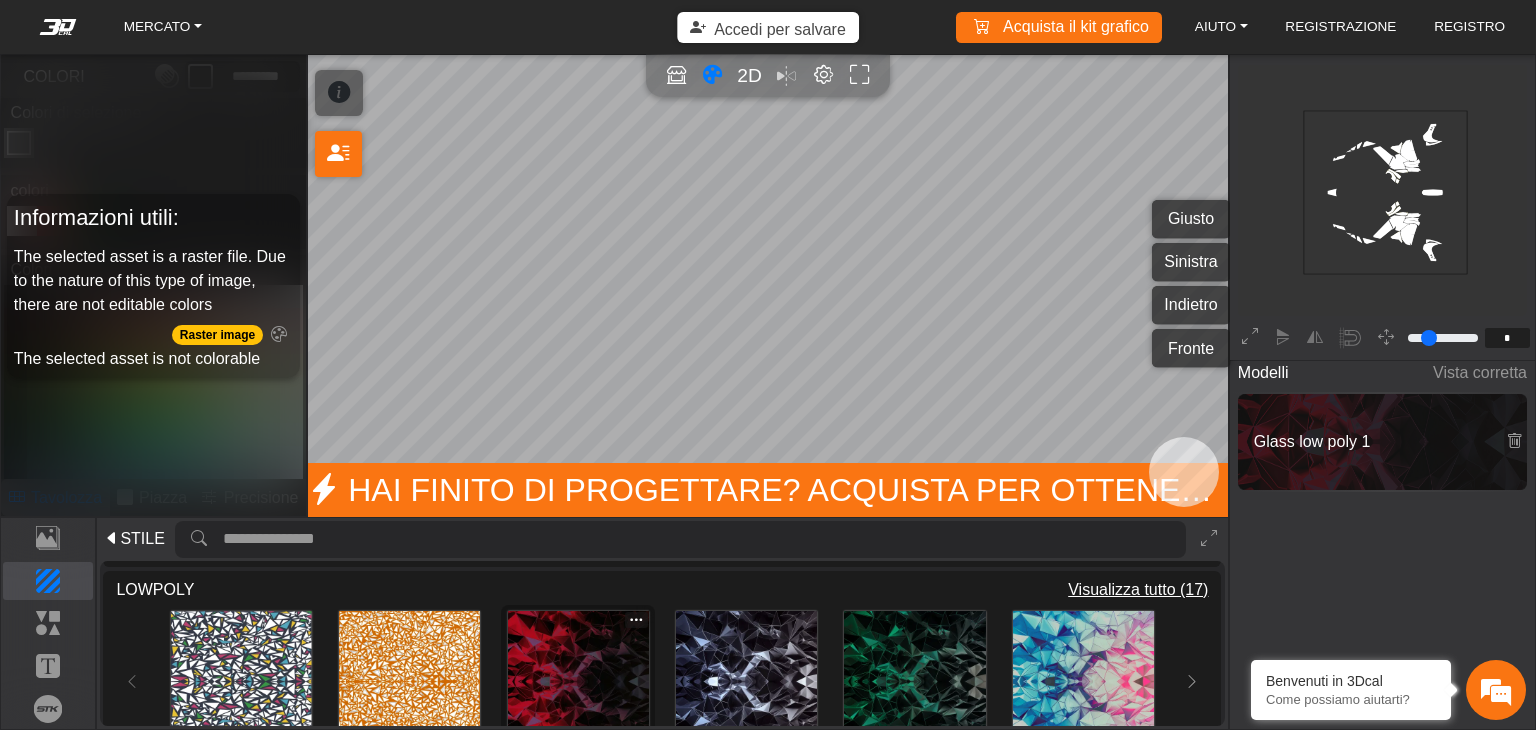 type on "*" 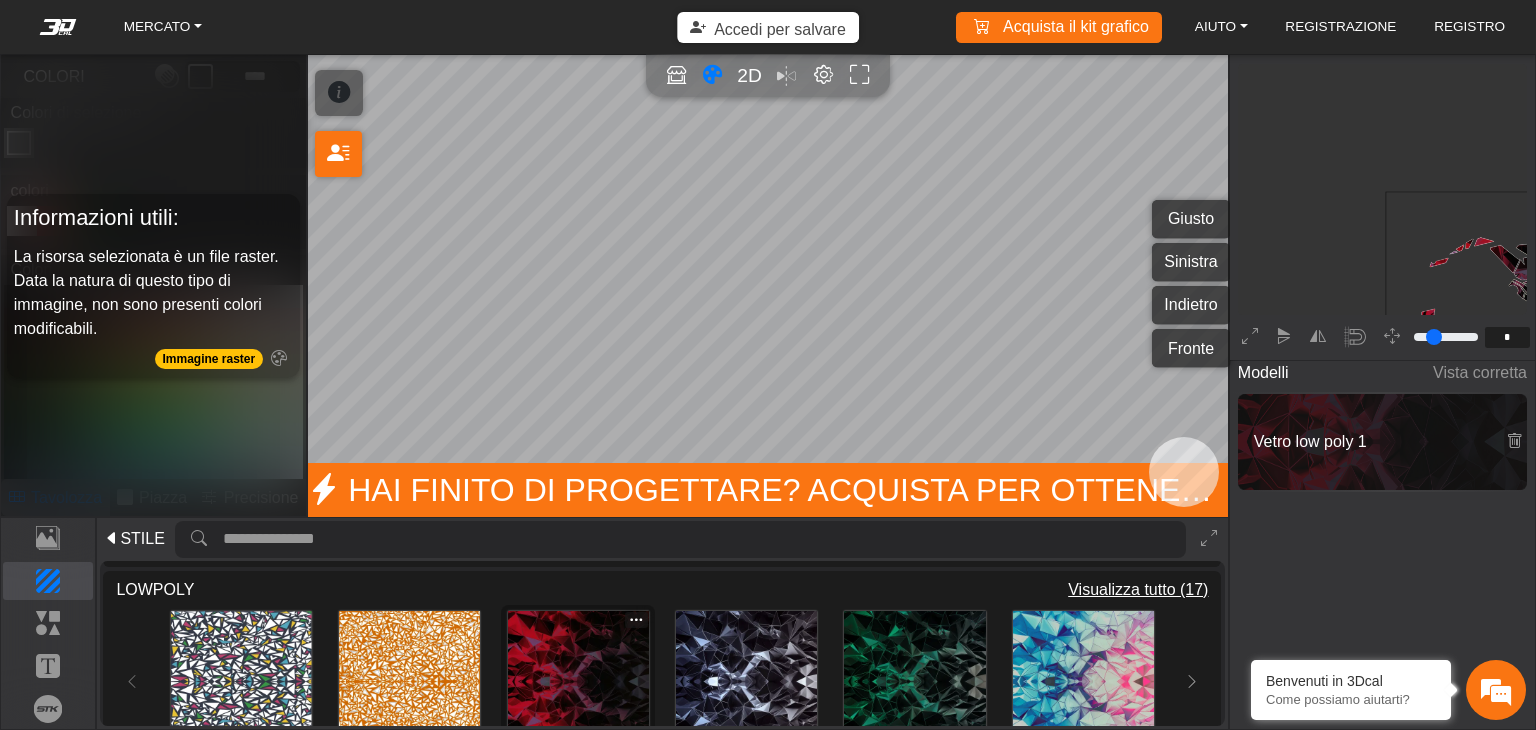 scroll, scrollTop: 243, scrollLeft: 224, axis: both 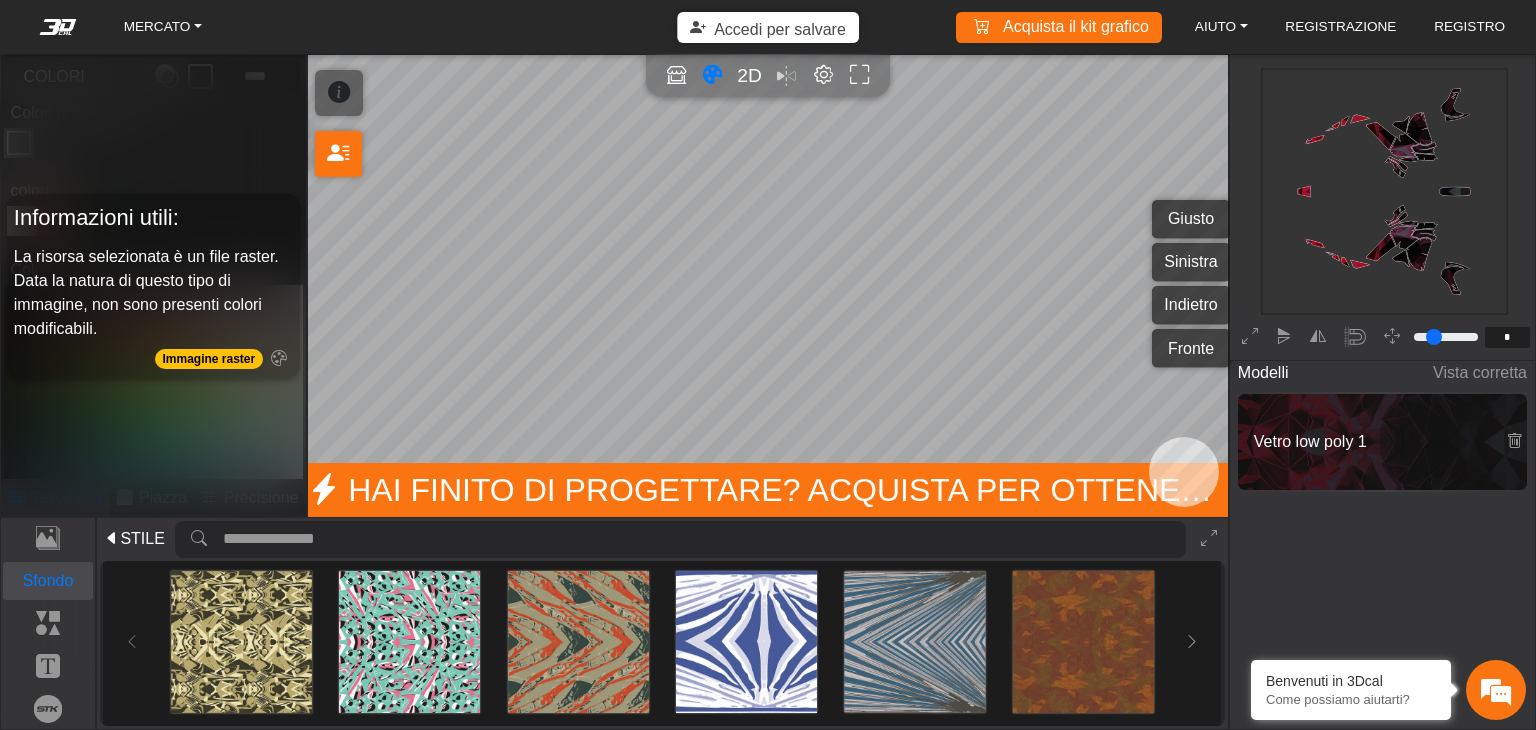 click on "Sfondo" at bounding box center [48, 580] 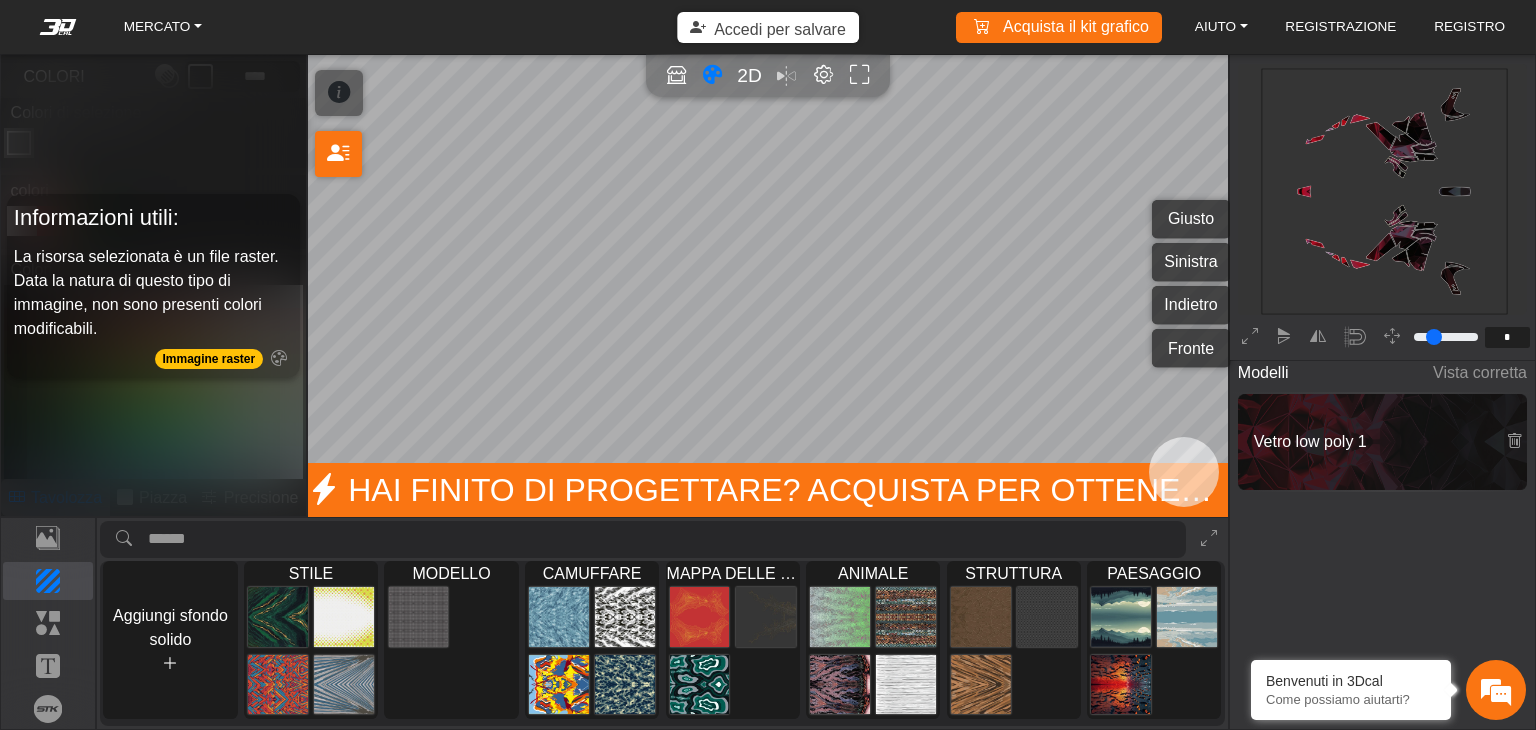 scroll, scrollTop: 0, scrollLeft: 0, axis: both 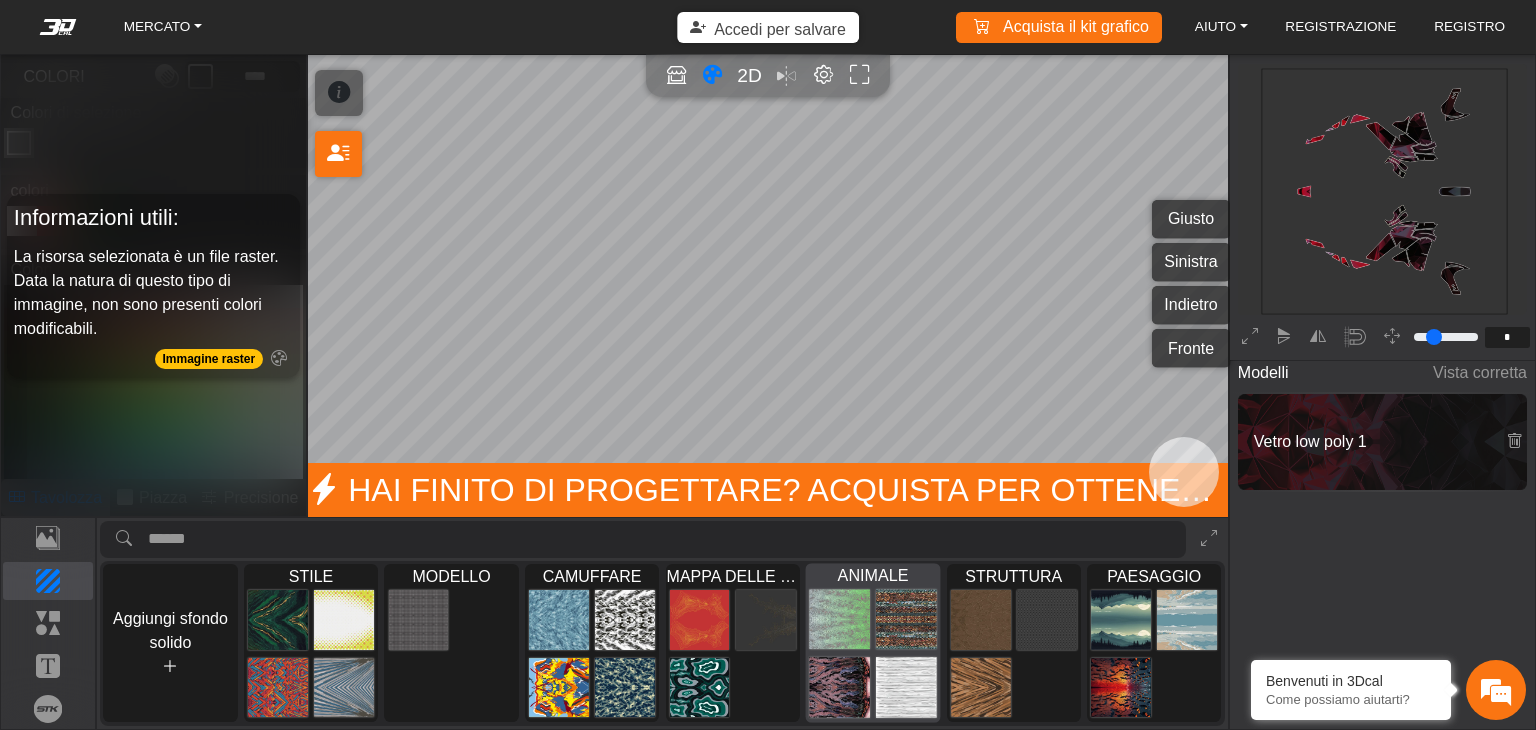 click on "ANIMALE" at bounding box center [873, 575] 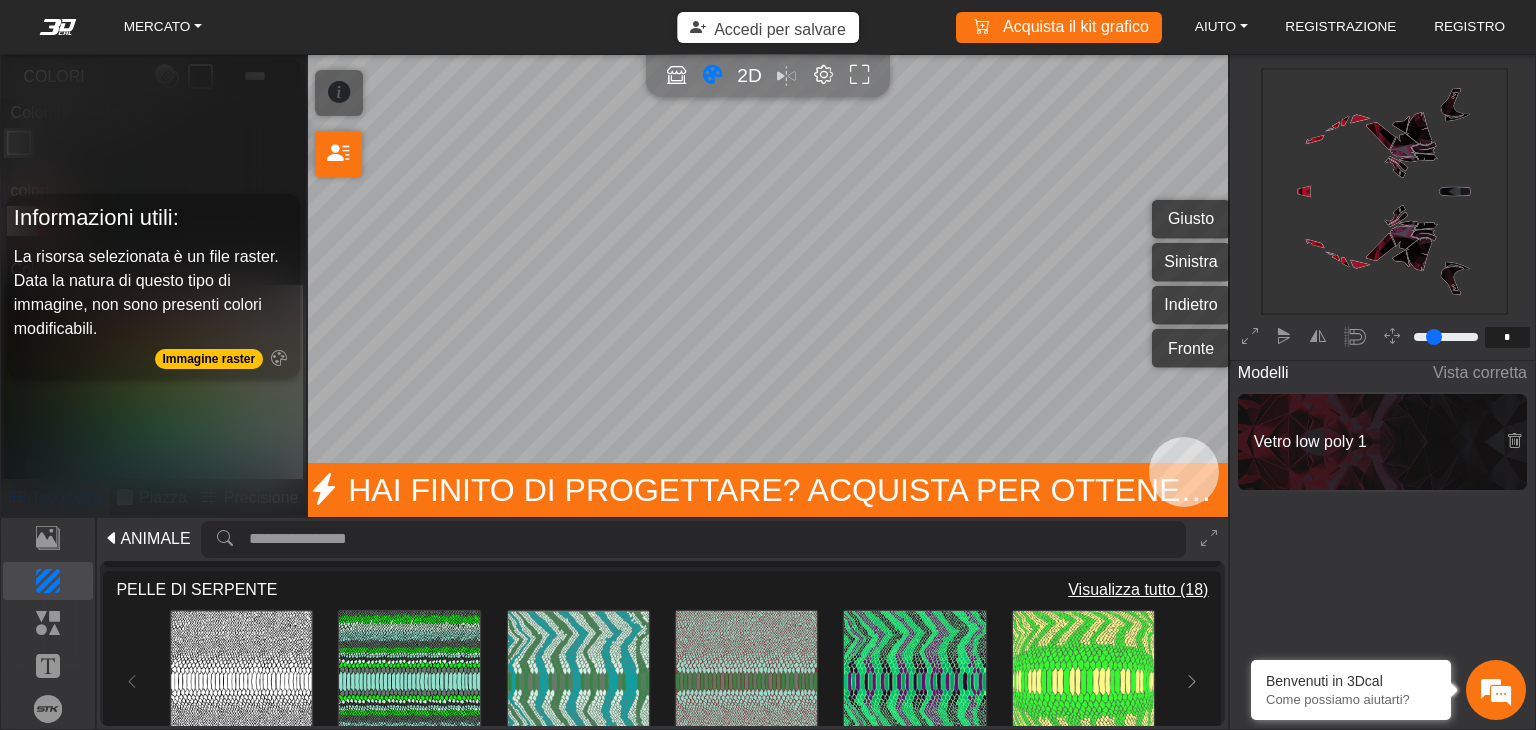 scroll, scrollTop: 1244, scrollLeft: 0, axis: vertical 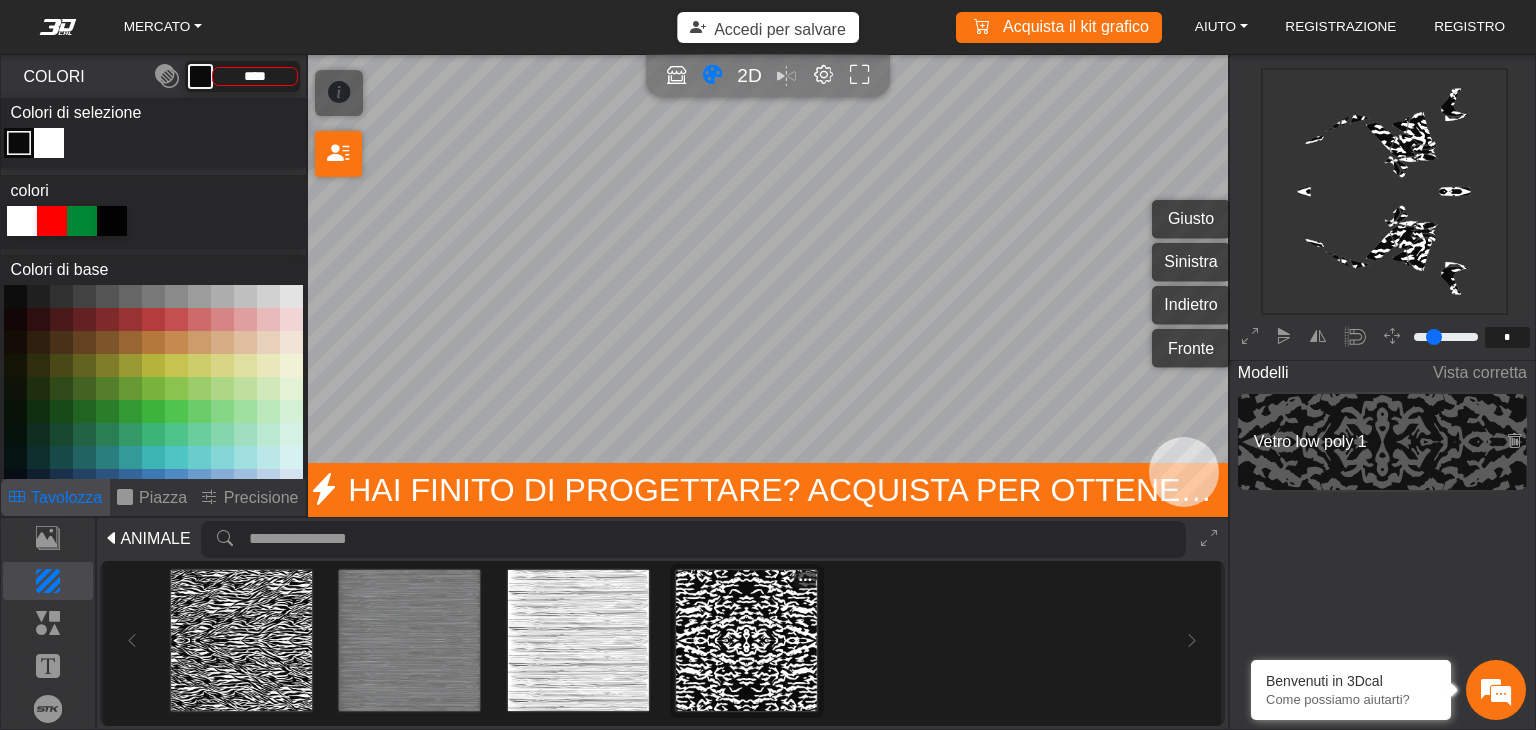 type on "*********" 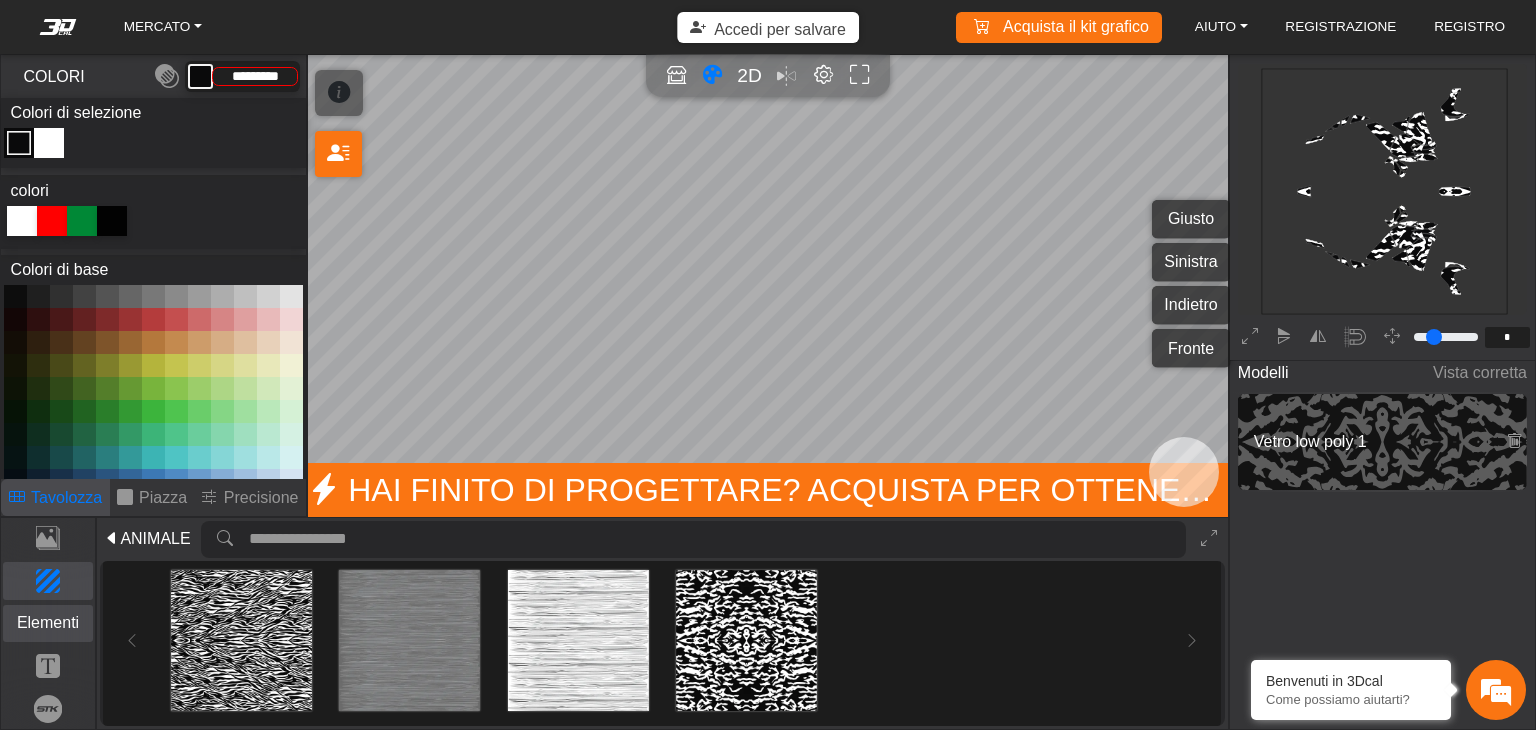 click on "Elementi" at bounding box center [48, 623] 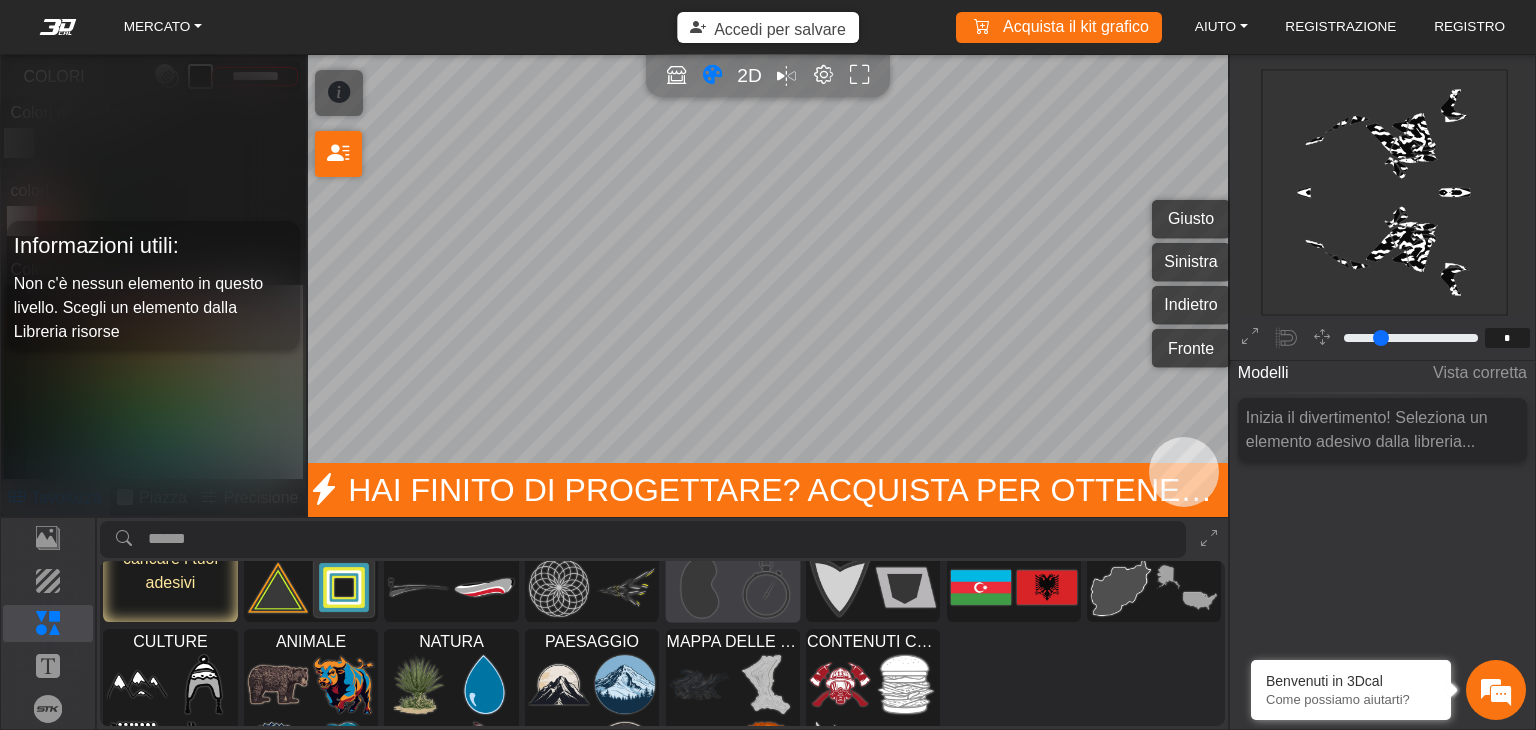 scroll, scrollTop: 166, scrollLeft: 0, axis: vertical 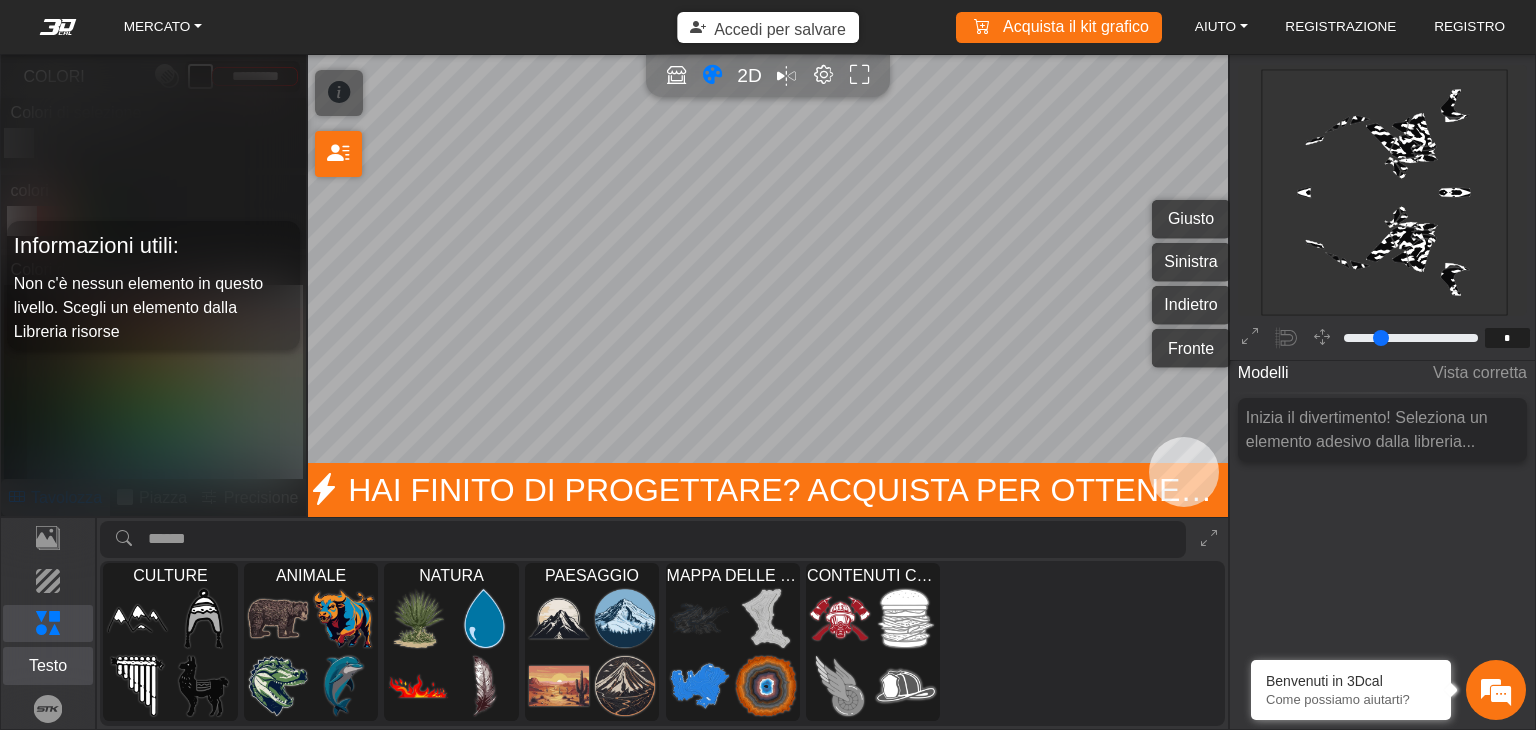 click on "Testo" at bounding box center (48, 665) 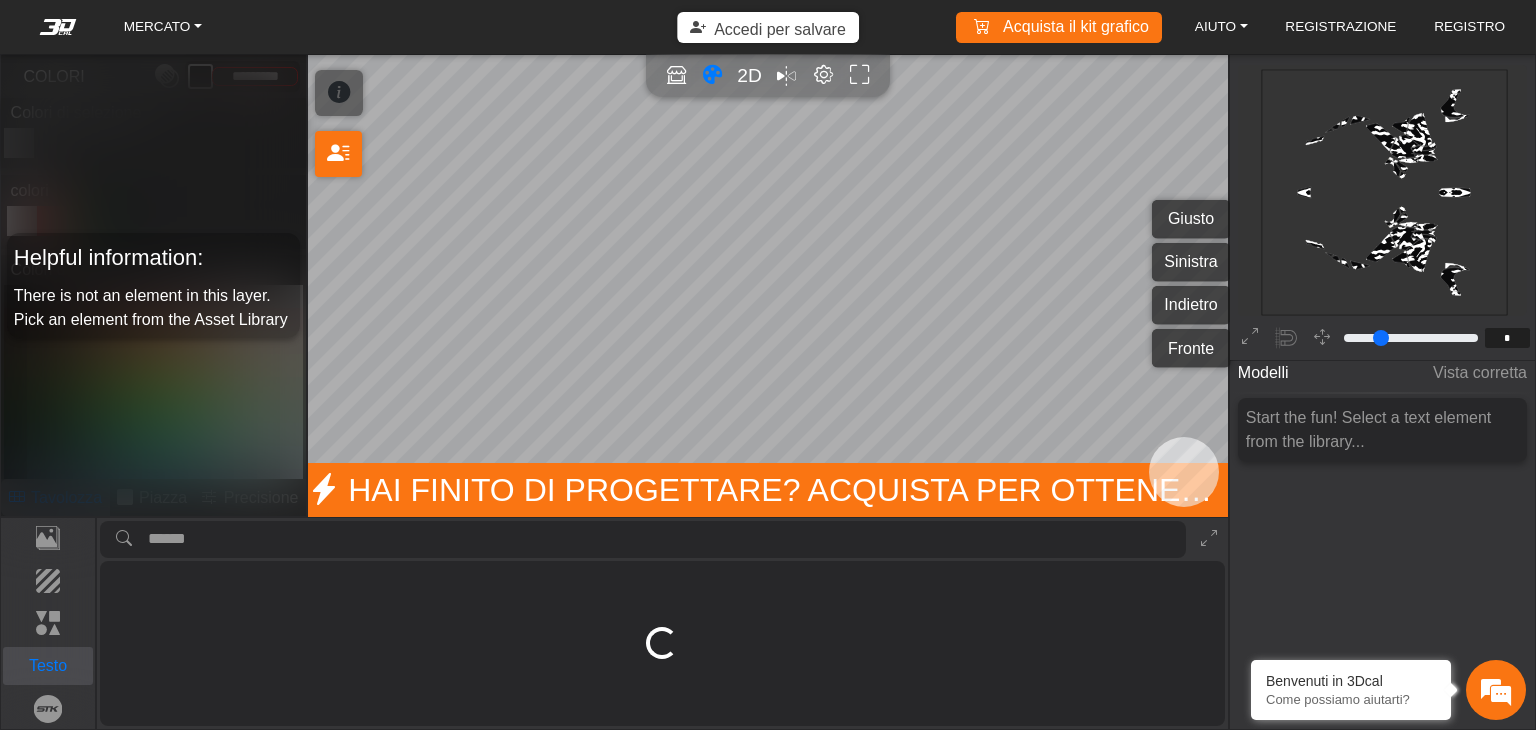 scroll, scrollTop: 0, scrollLeft: 0, axis: both 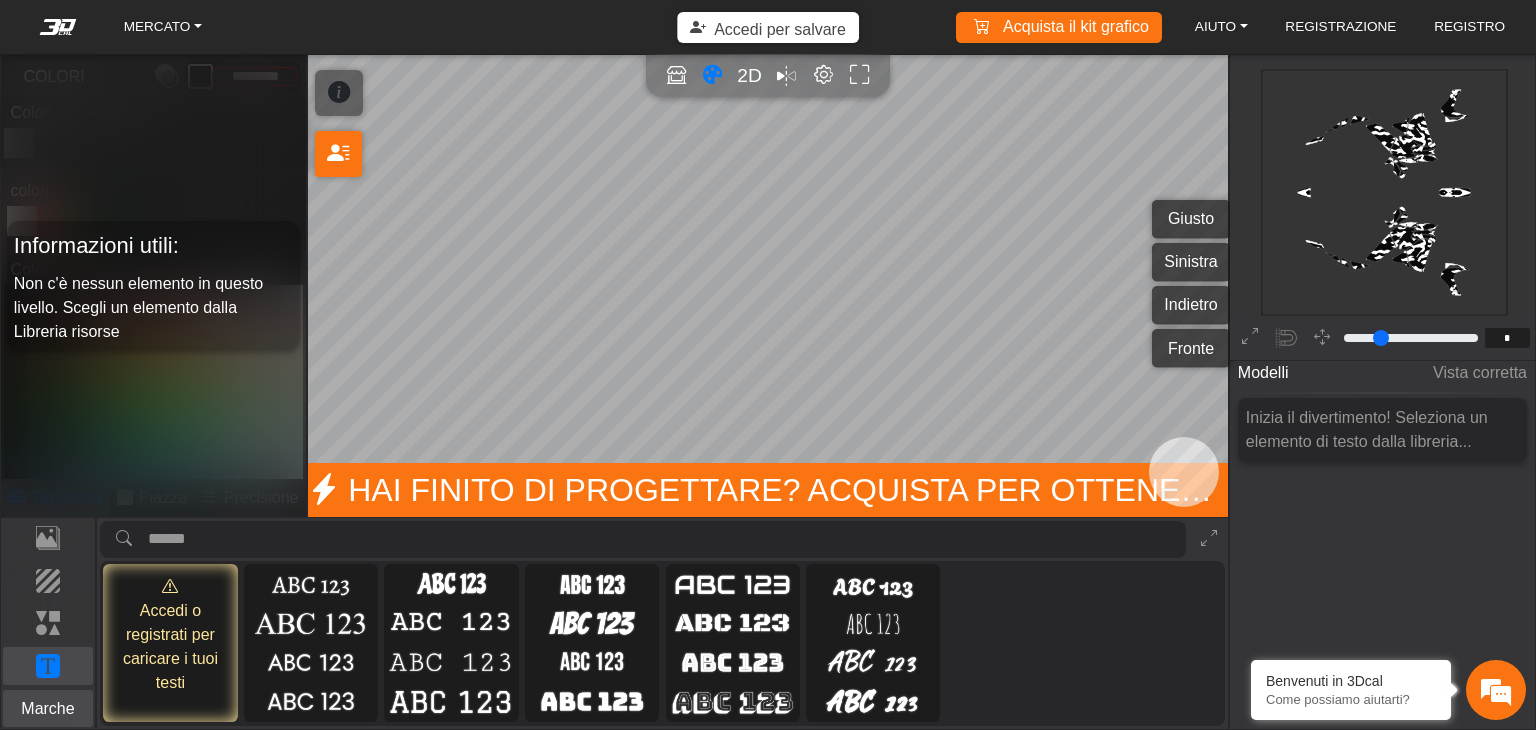 click on "Marche" at bounding box center [48, 708] 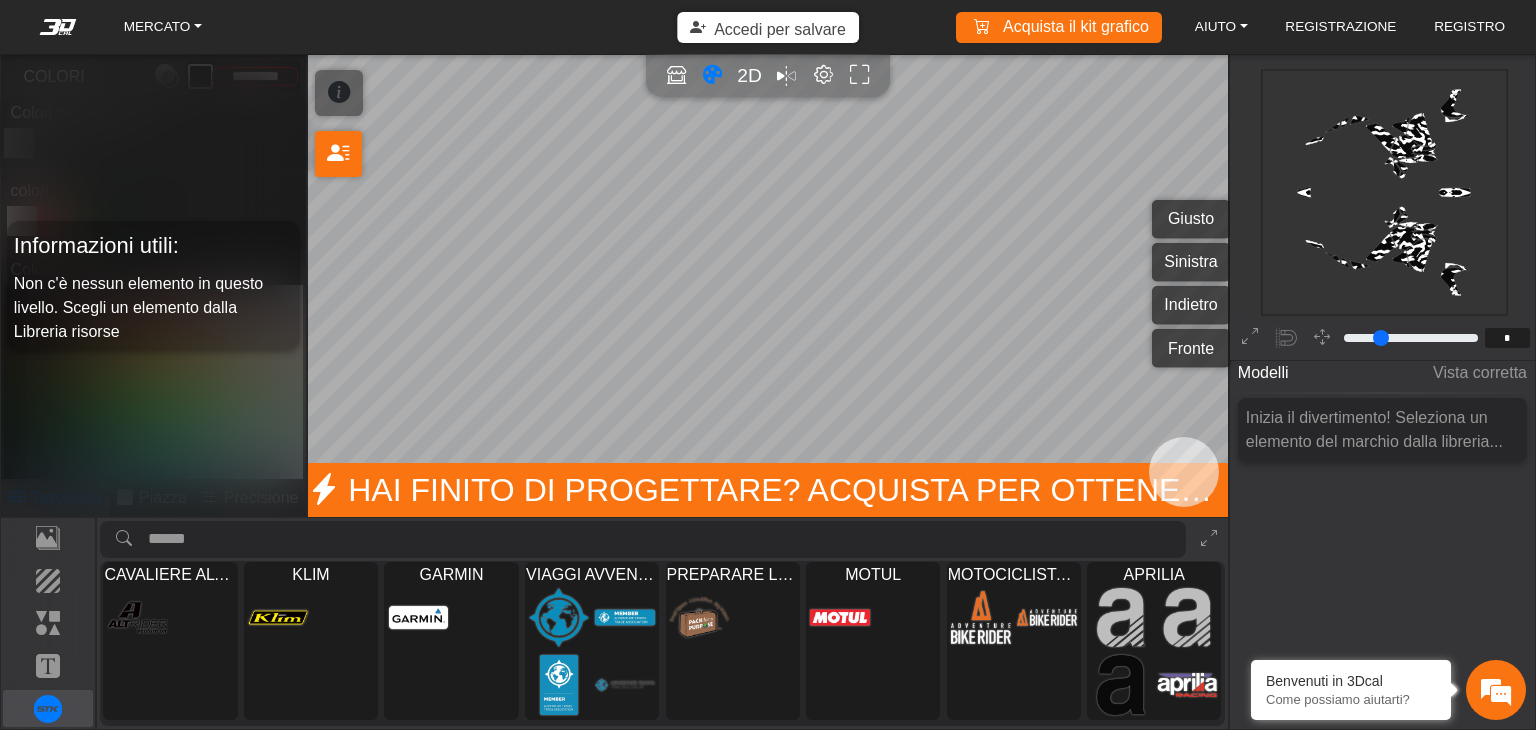 scroll, scrollTop: 327, scrollLeft: 0, axis: vertical 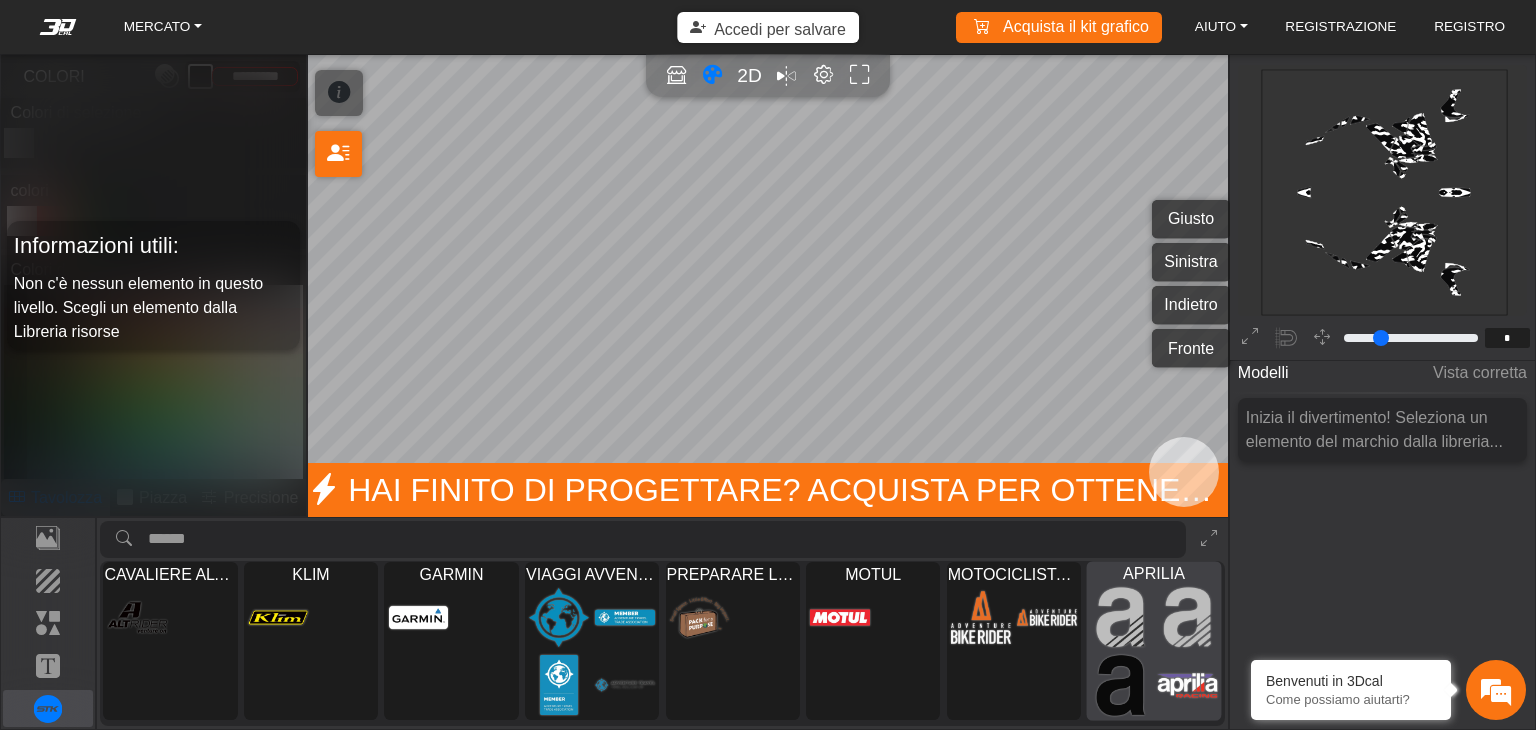 drag, startPoint x: 326, startPoint y: 653, endPoint x: 387, endPoint y: 613, distance: 72.94518 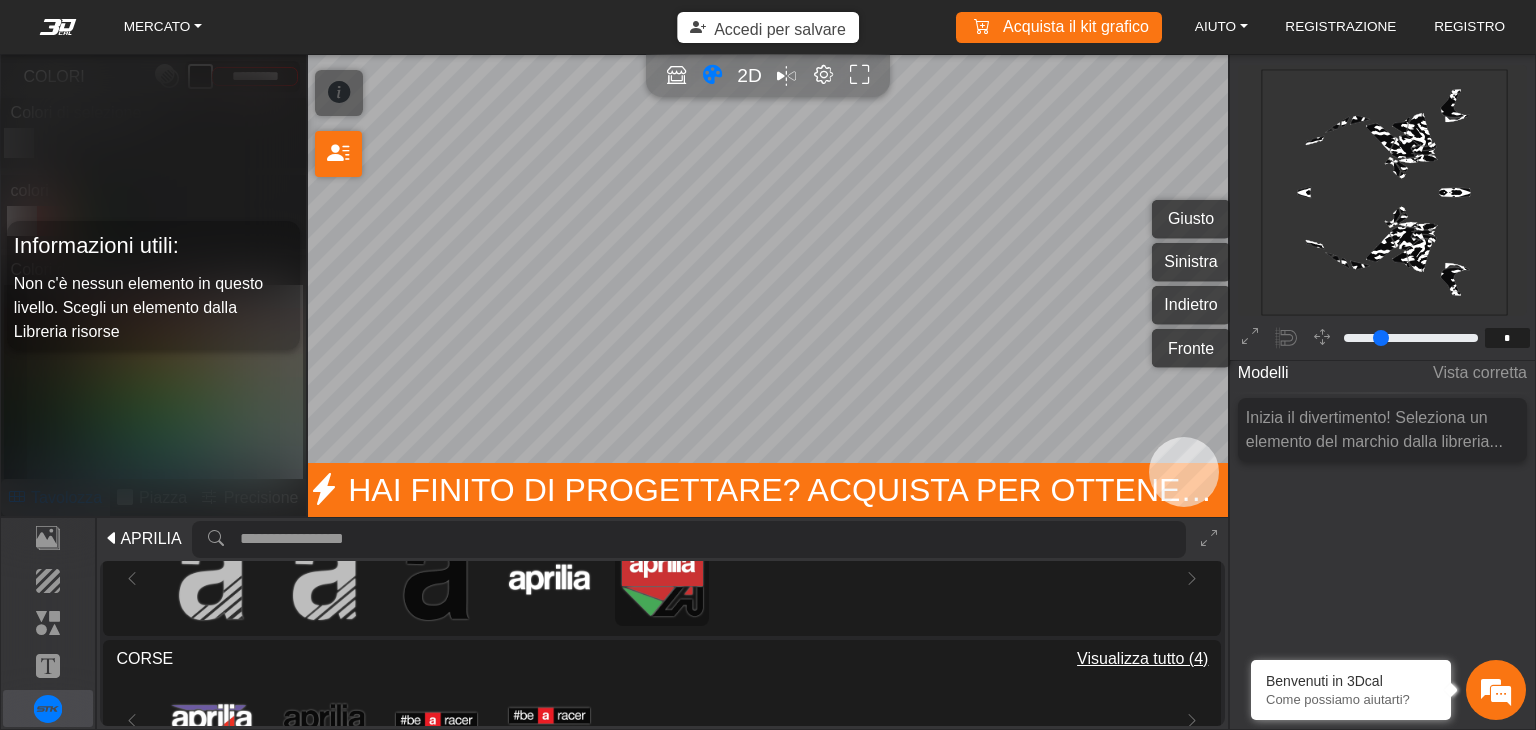 scroll, scrollTop: 100, scrollLeft: 0, axis: vertical 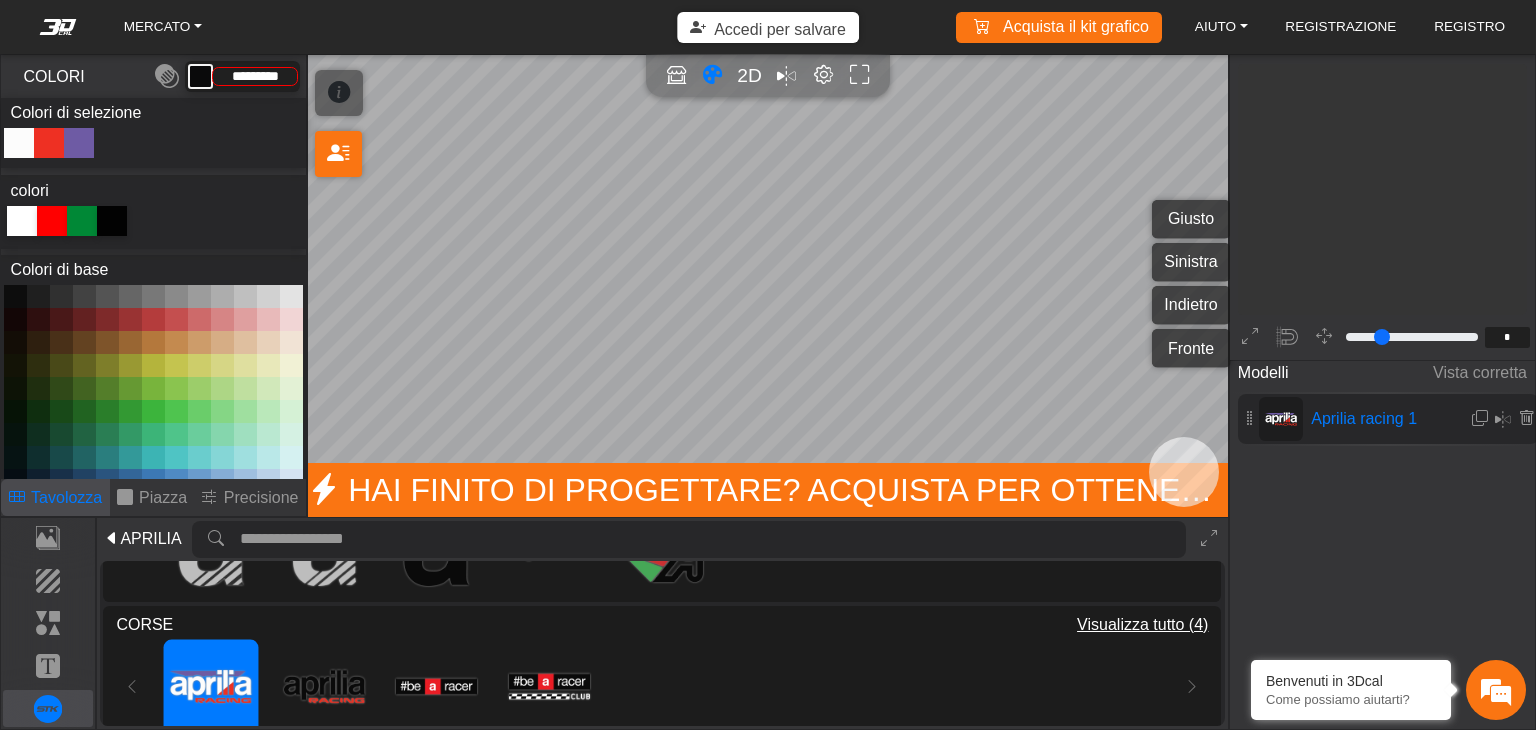 type on "**" 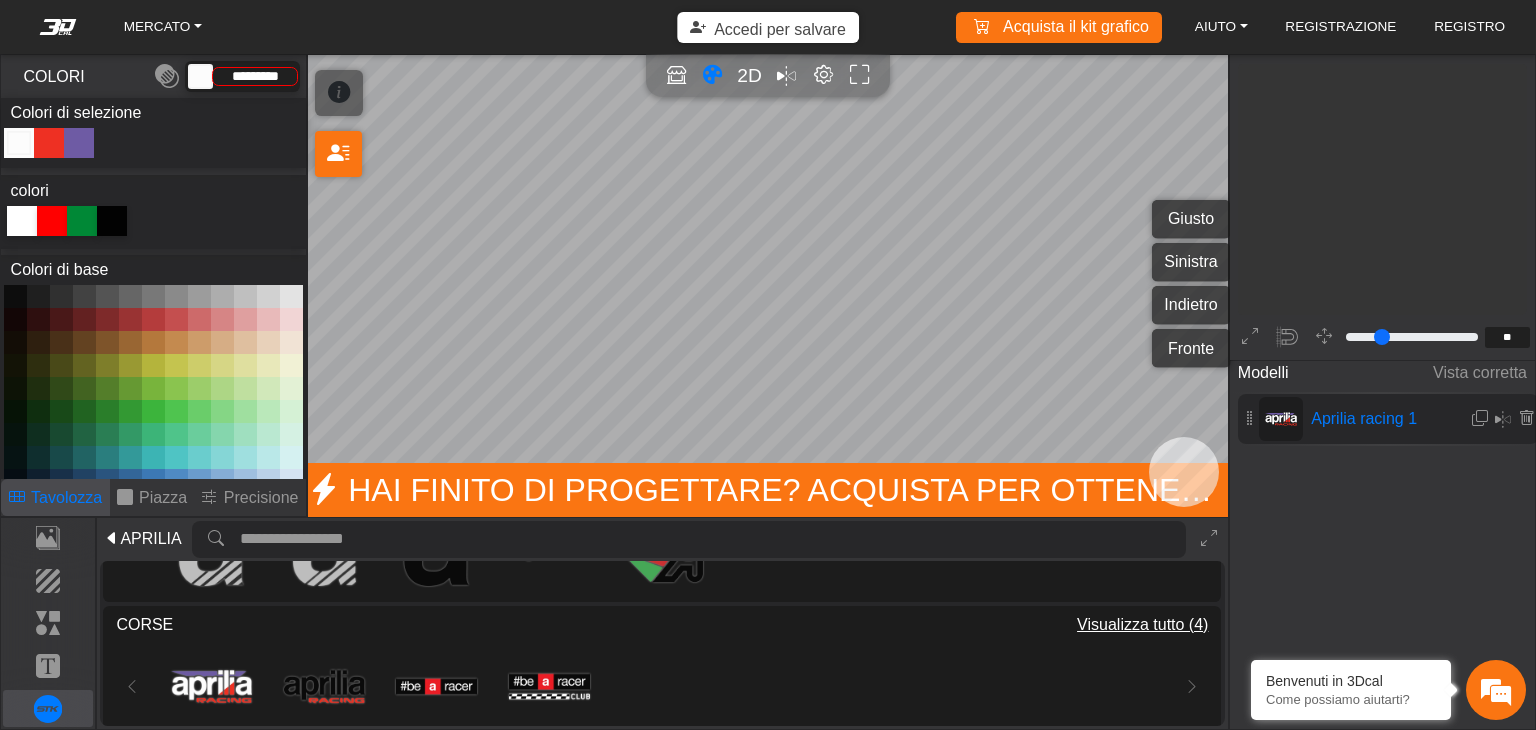 scroll, scrollTop: 1846, scrollLeft: 1701, axis: both 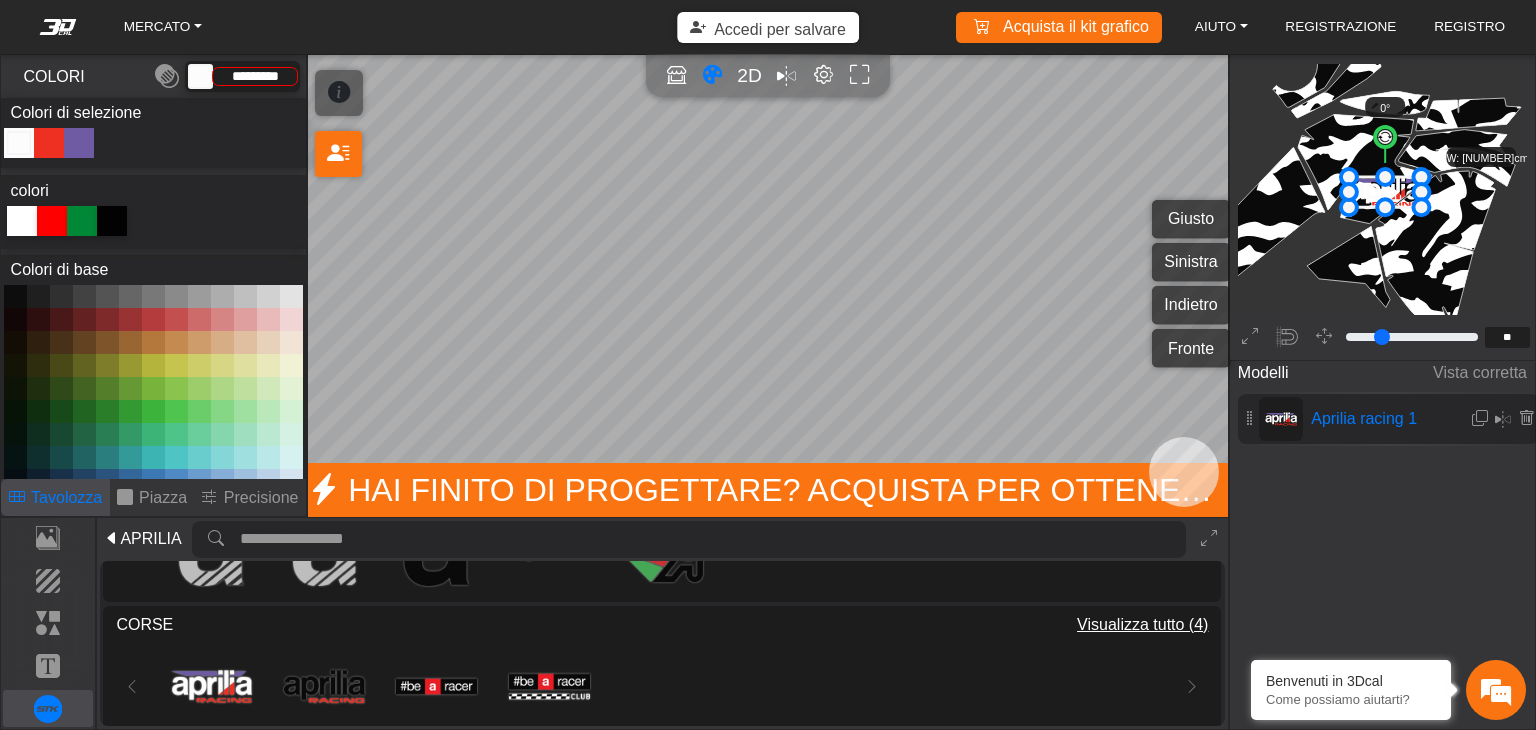 type on "*********" 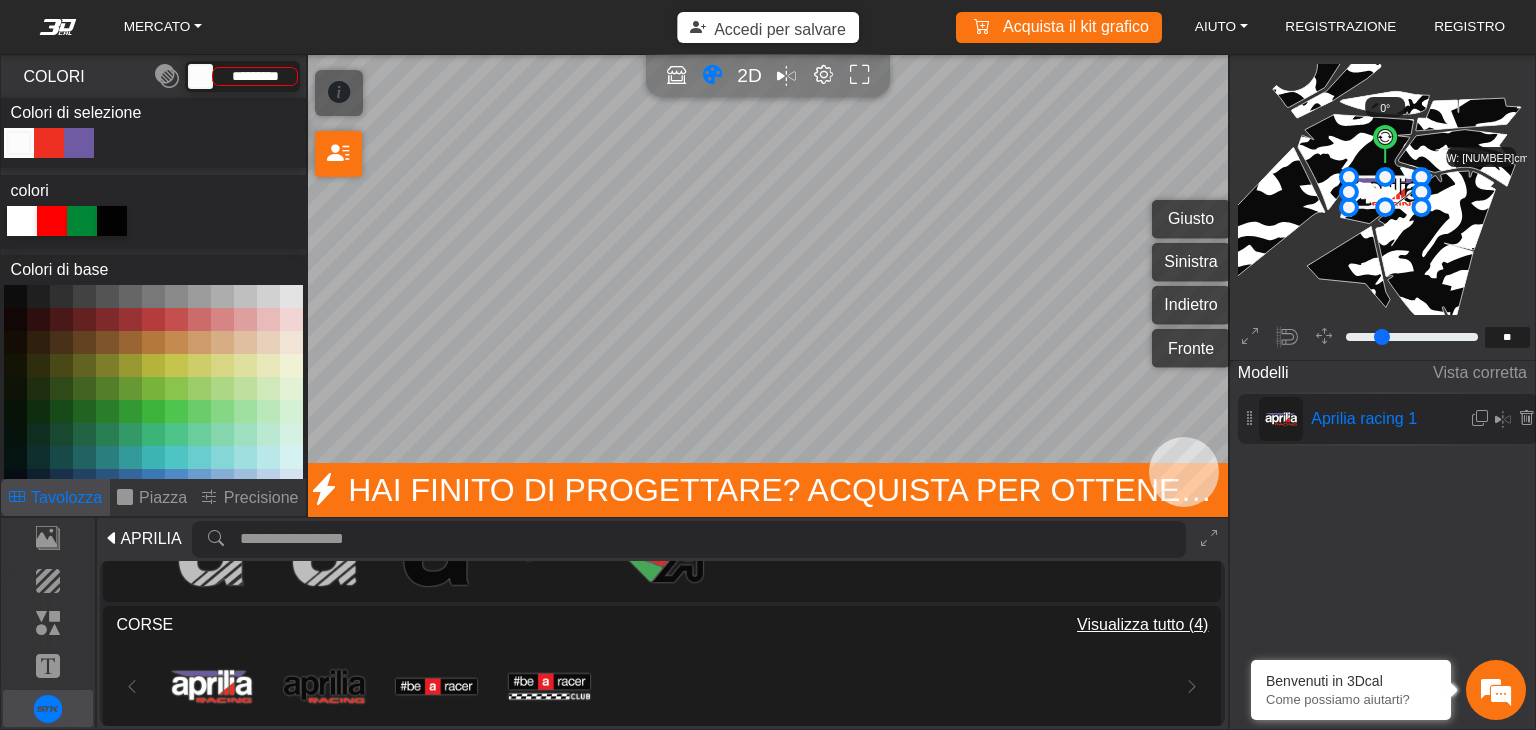 scroll, scrollTop: 1846, scrollLeft: 1701, axis: both 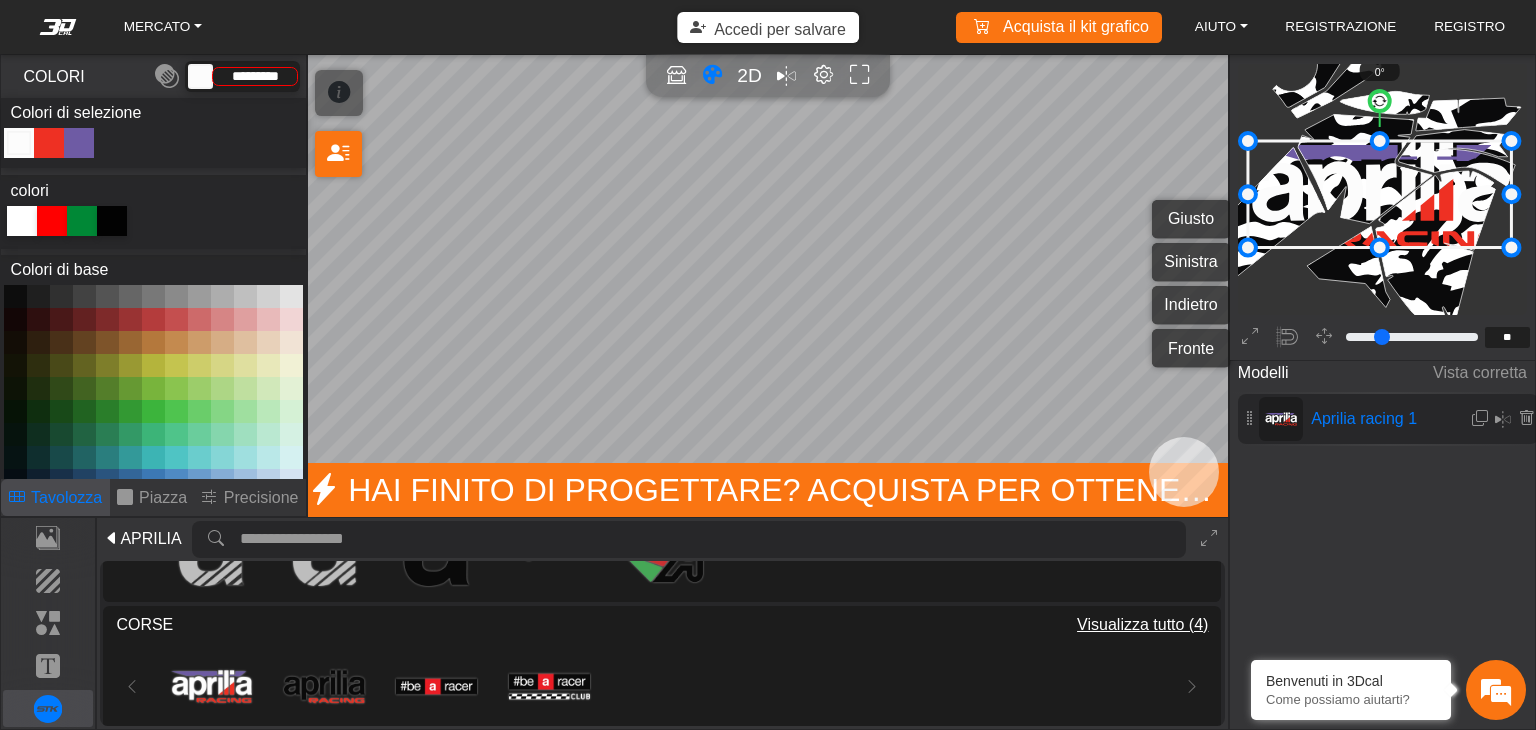 drag, startPoint x: 1424, startPoint y: 181, endPoint x: 1506, endPoint y: 183, distance: 82.02438 